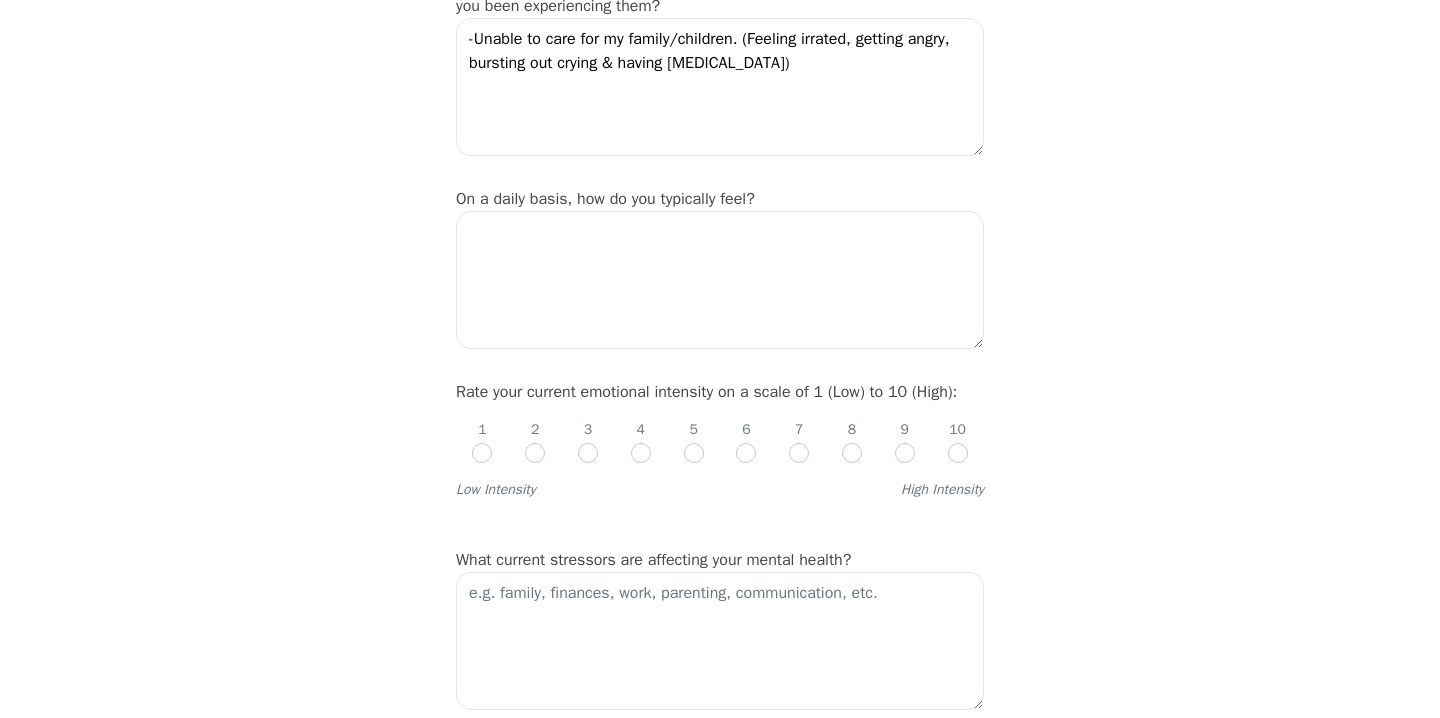 scroll, scrollTop: 554, scrollLeft: 0, axis: vertical 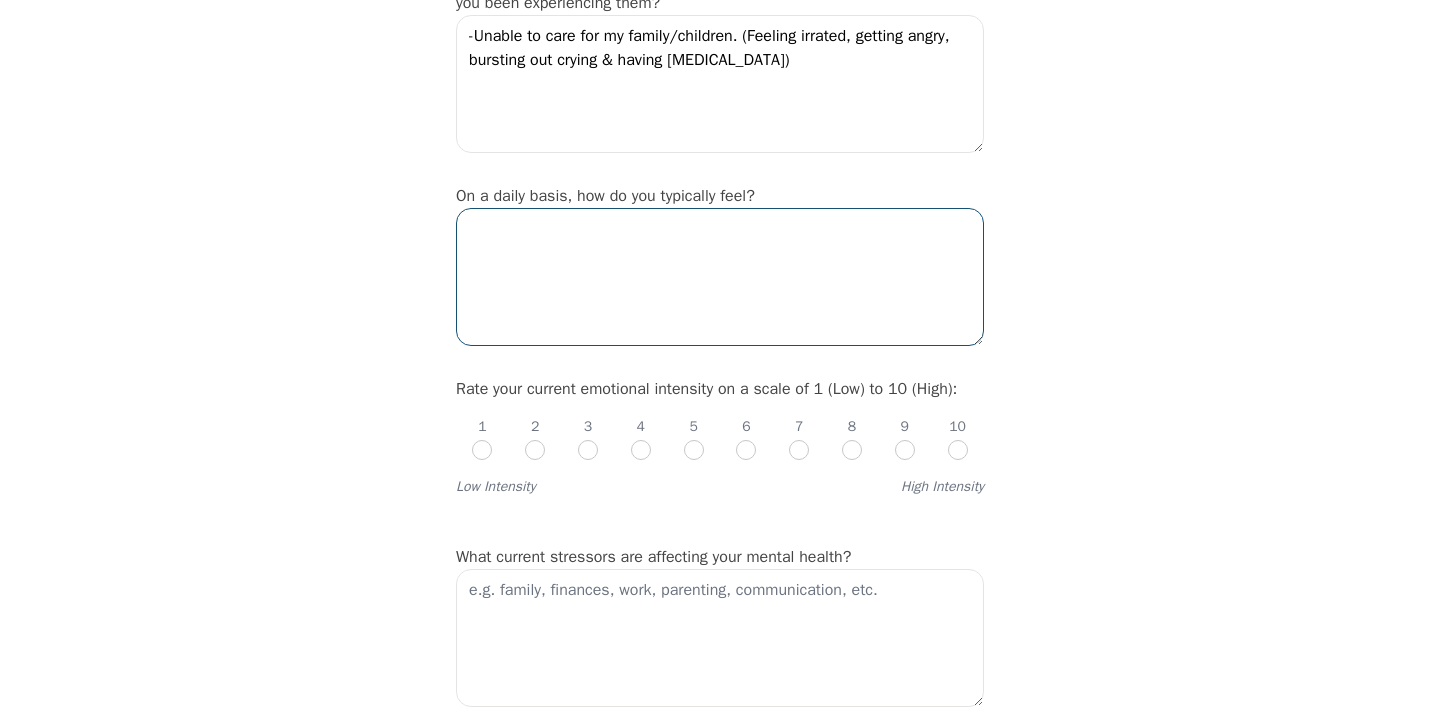 click at bounding box center [720, 277] 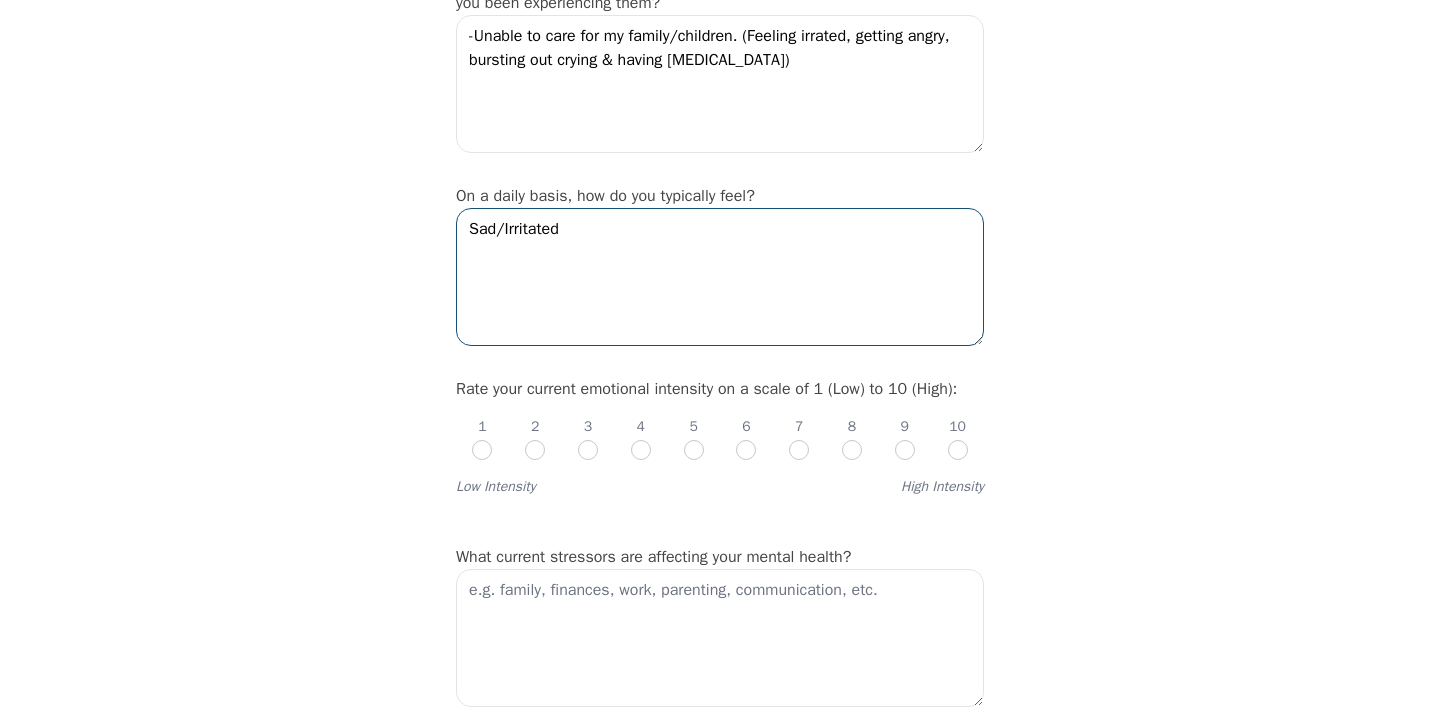 click on "Sad/Irritated" at bounding box center (720, 277) 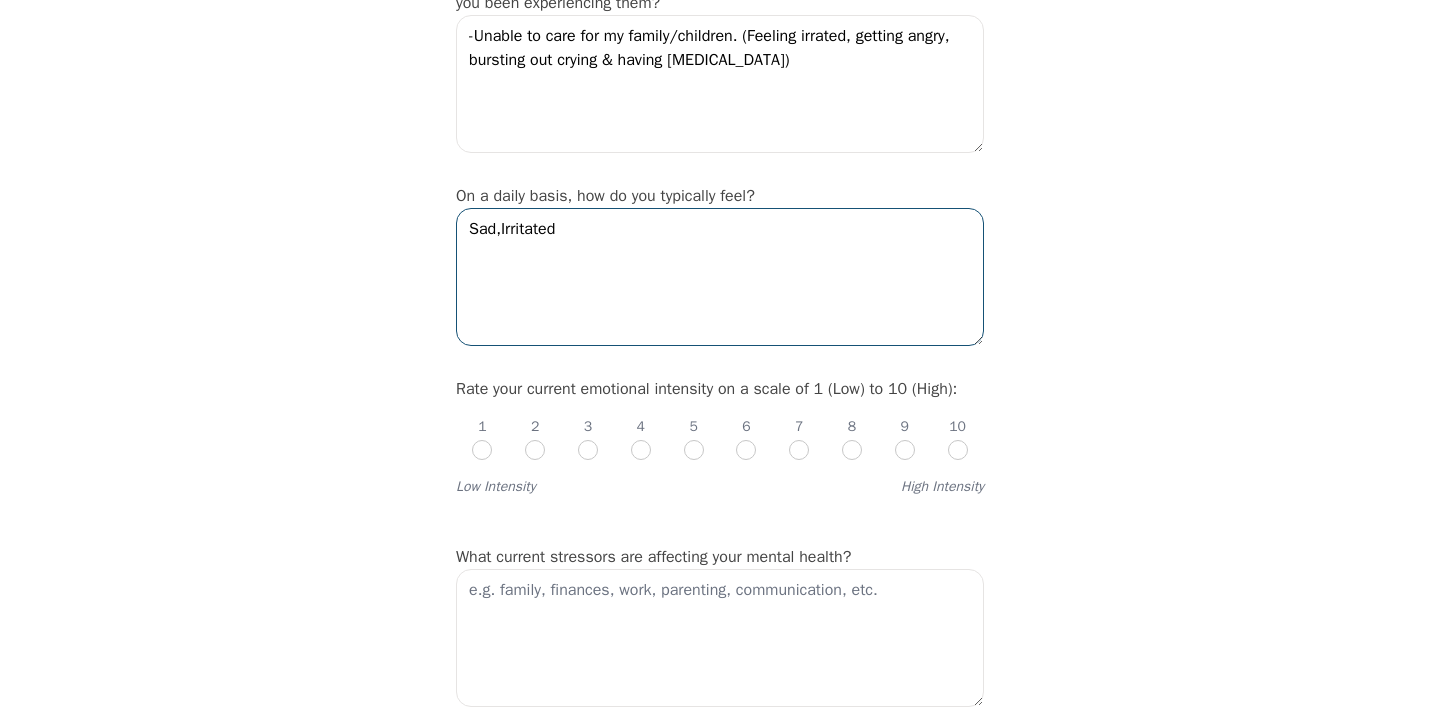 click on "Sad,Irritated" at bounding box center (720, 277) 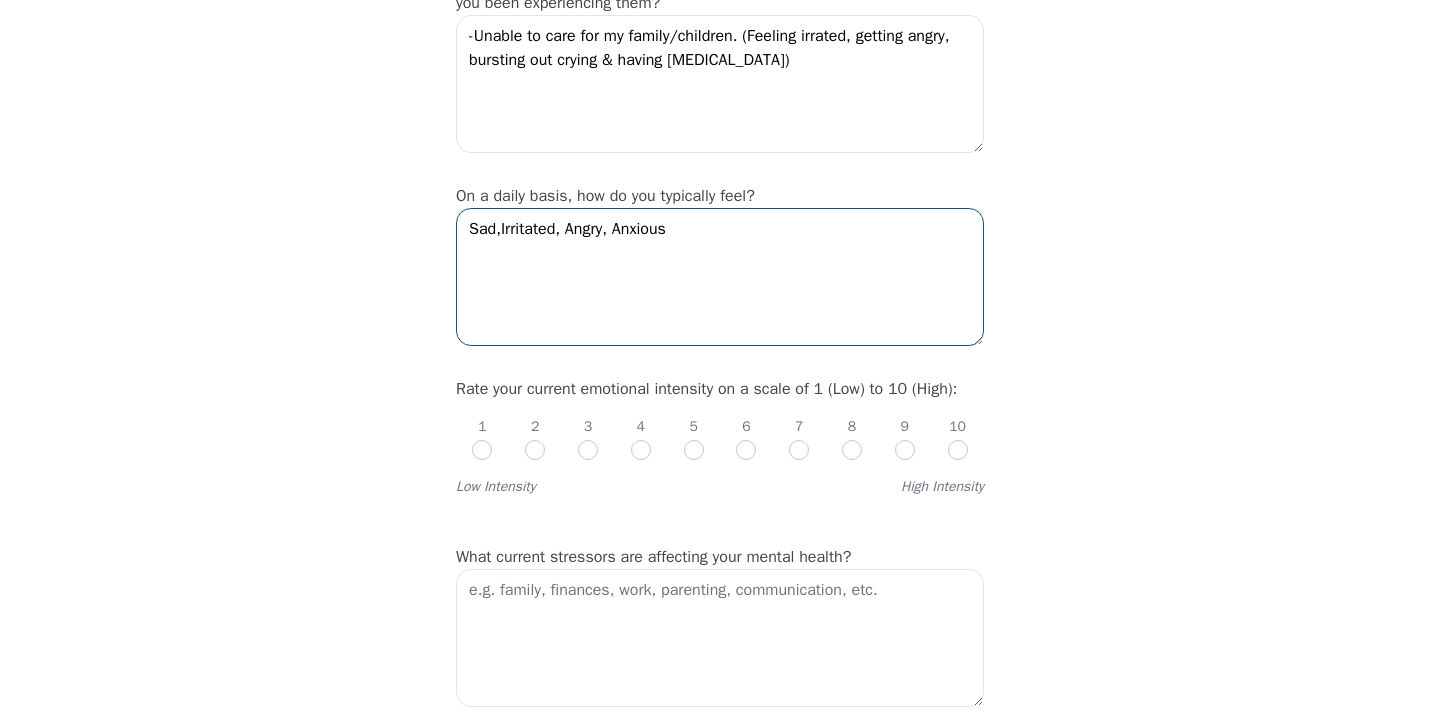 click on "Sad,Irritated, Angry, Anxious" at bounding box center [720, 277] 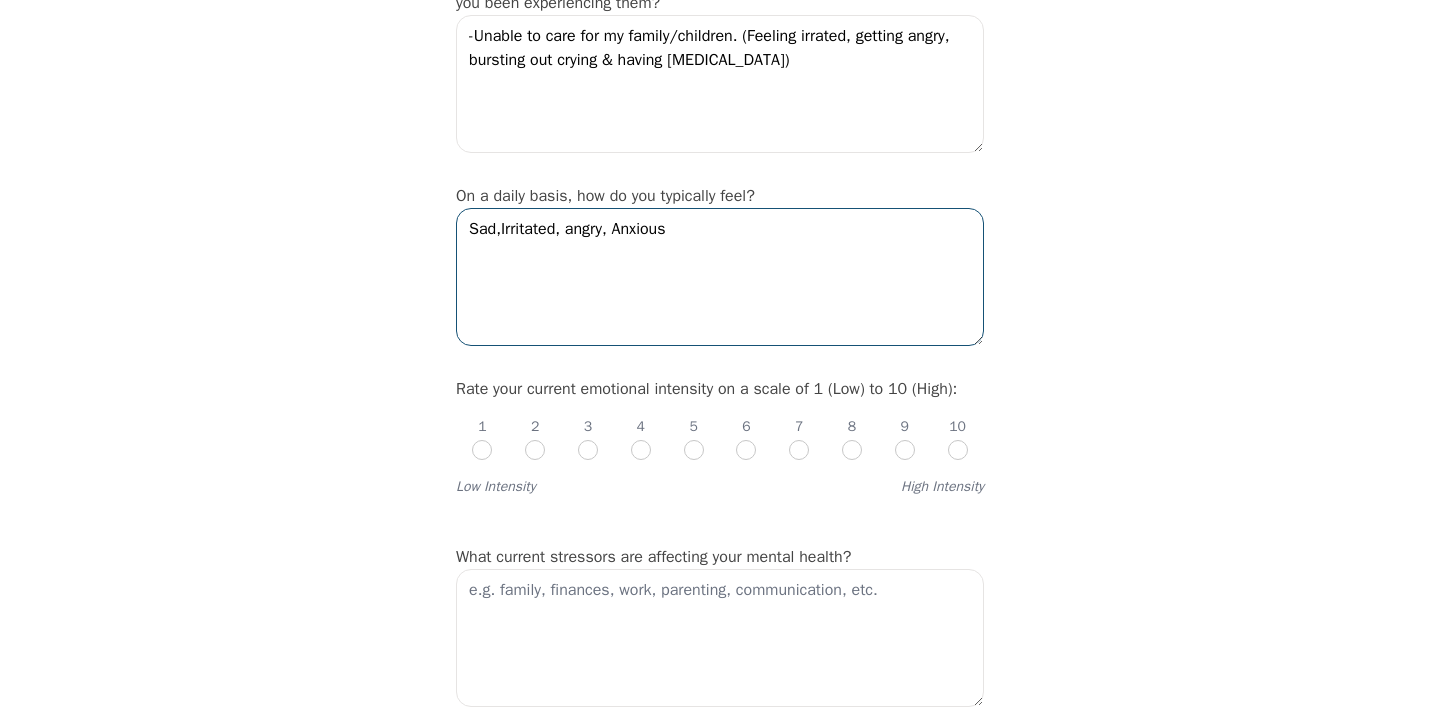 click on "Sad,Irritated, angry, Anxious" at bounding box center [720, 277] 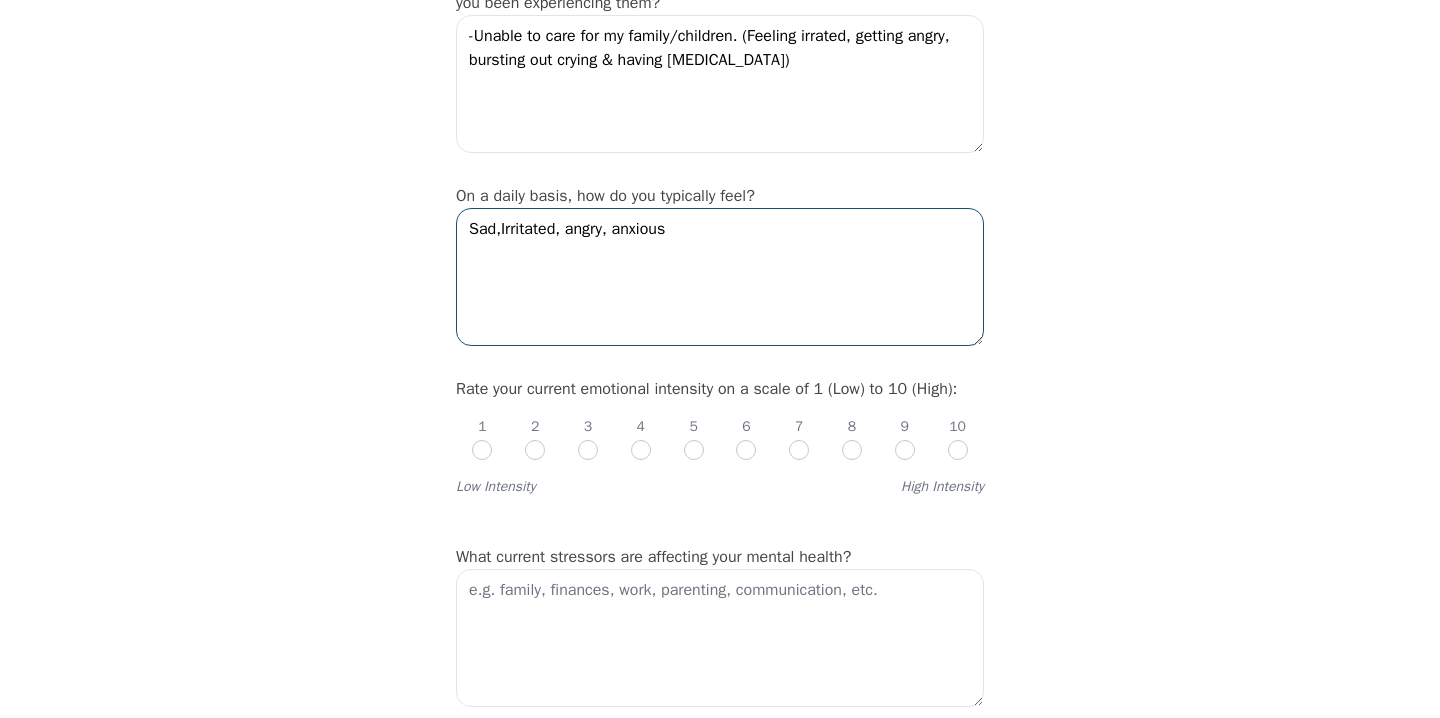 click on "Sad,Irritated, angry, anxious" at bounding box center (720, 277) 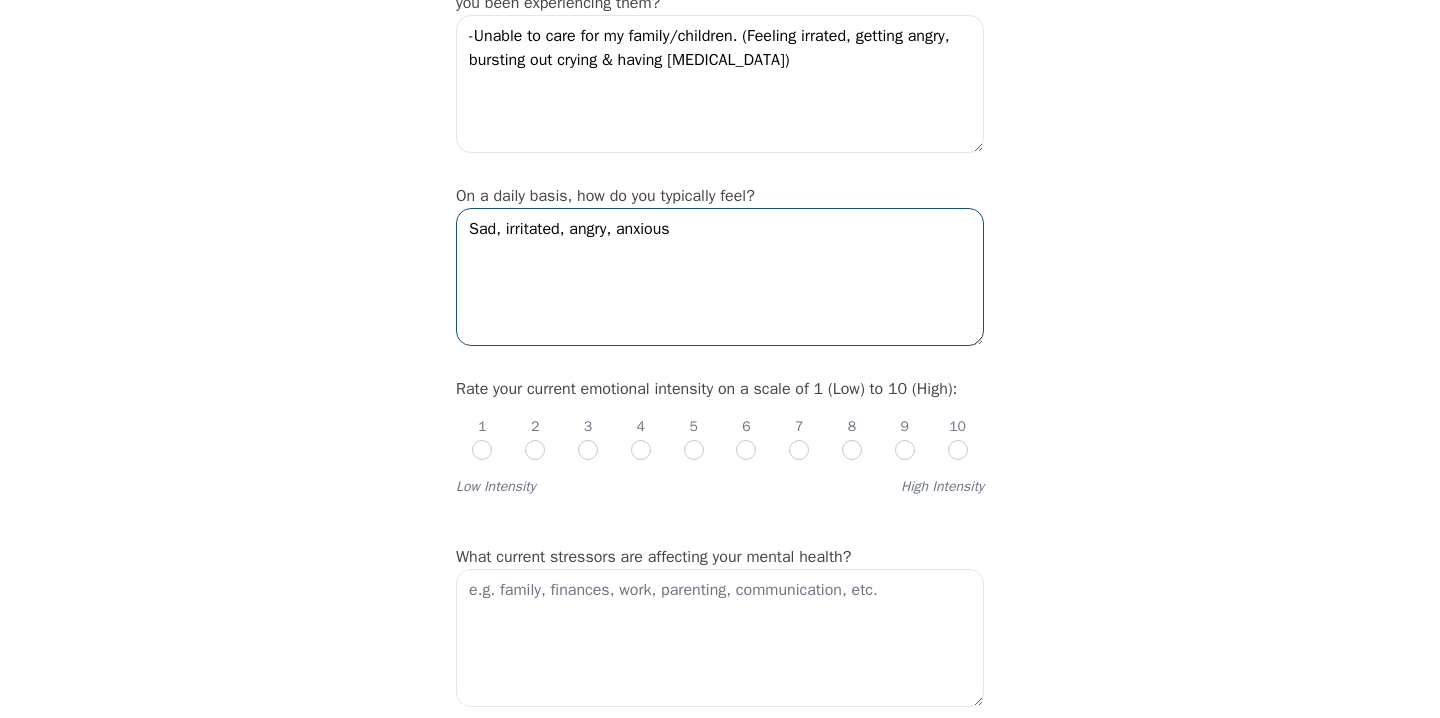 click on "Sad, irritated, angry, anxious" at bounding box center [720, 277] 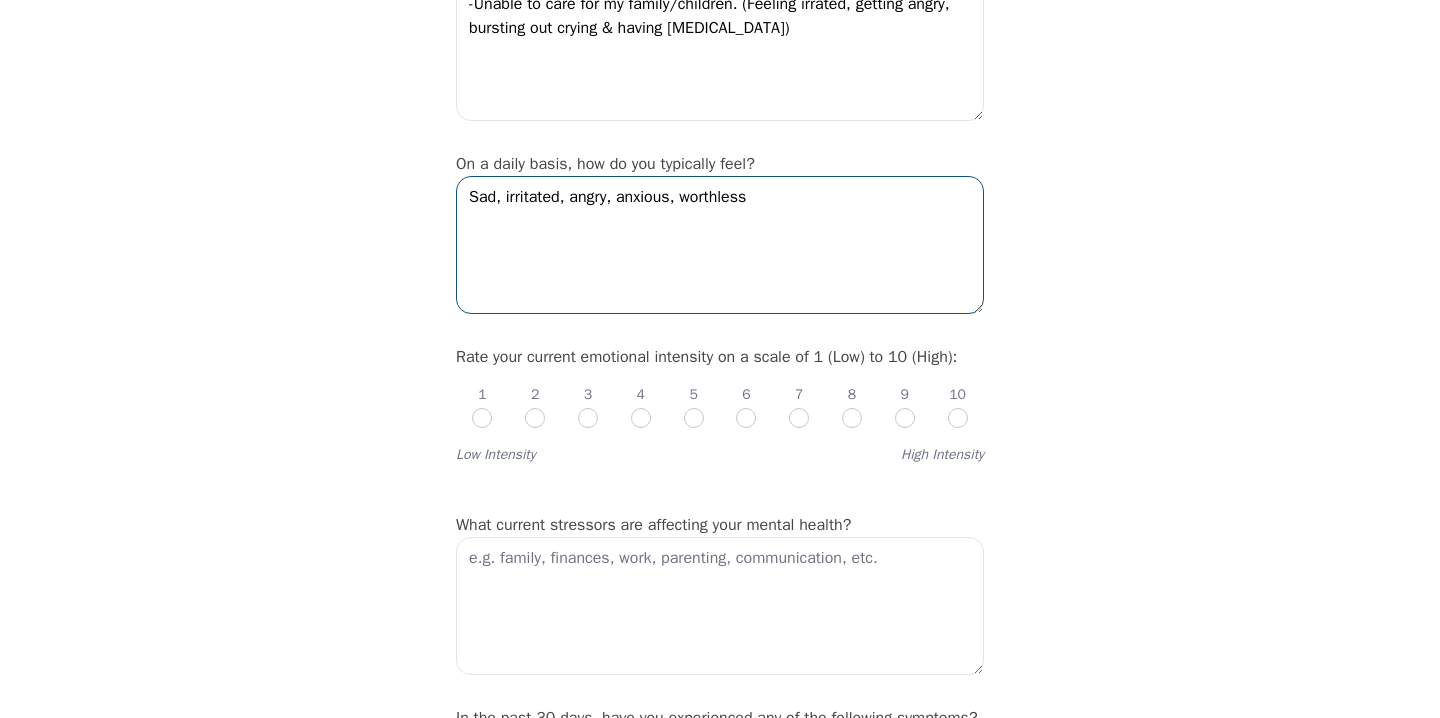 scroll, scrollTop: 577, scrollLeft: 0, axis: vertical 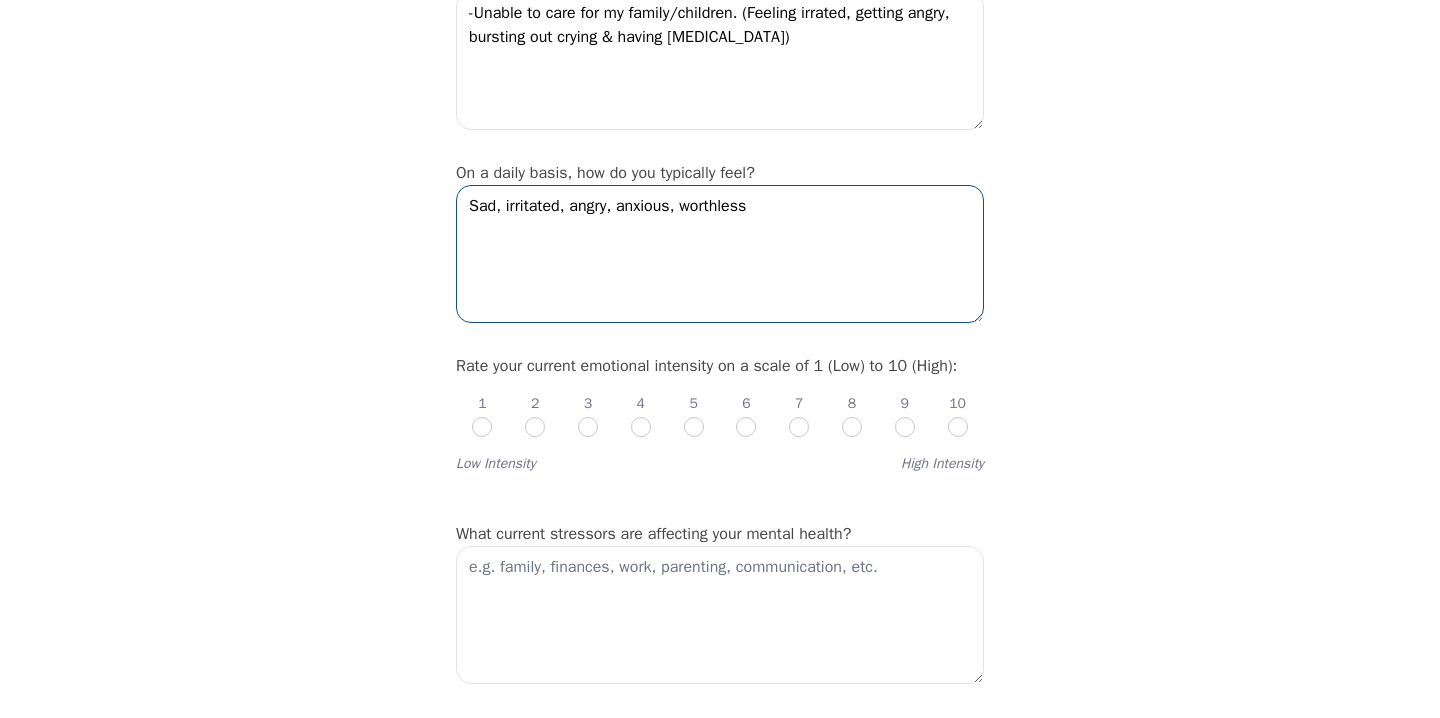 type on "Sad, irritated, angry, anxious, worthless" 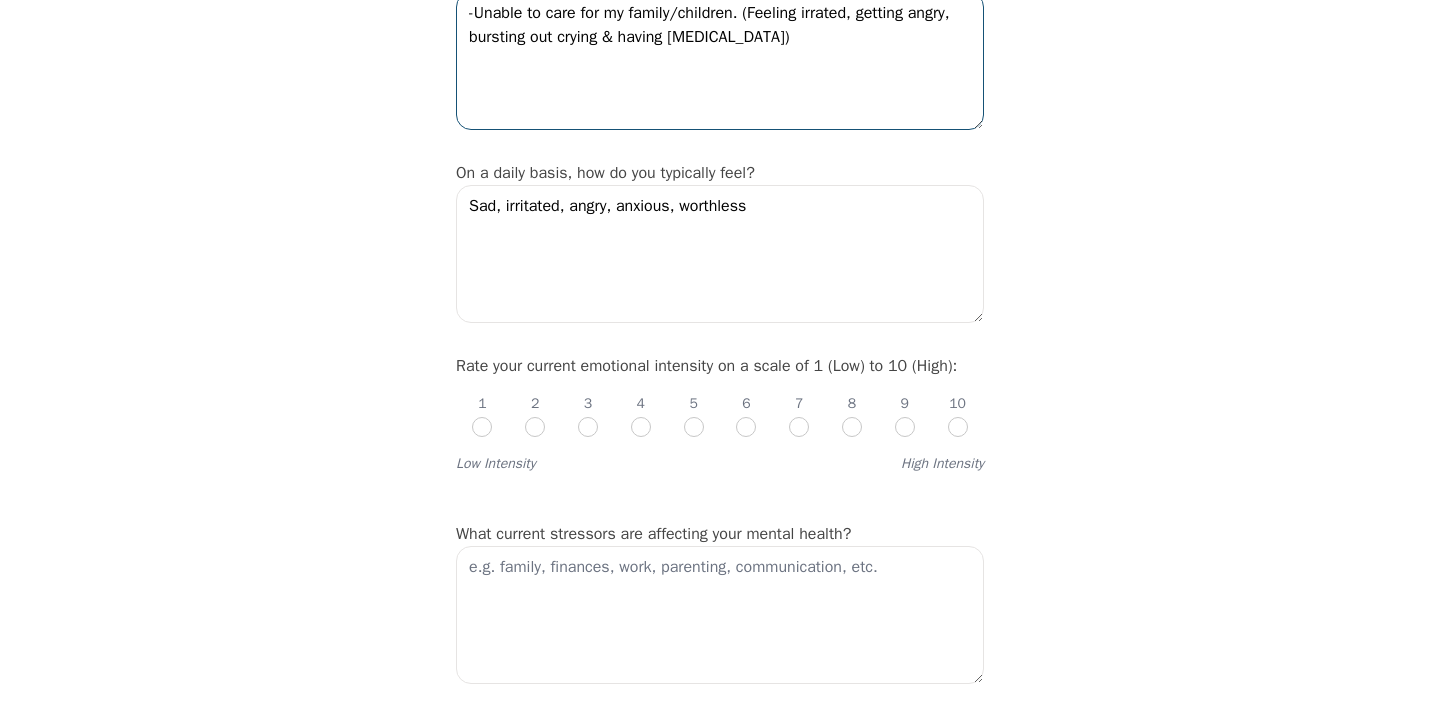 click on "-Unable to care for my family/children. (Feeling irrated, getting angry, bursting out crying & having [MEDICAL_DATA])" at bounding box center (720, 61) 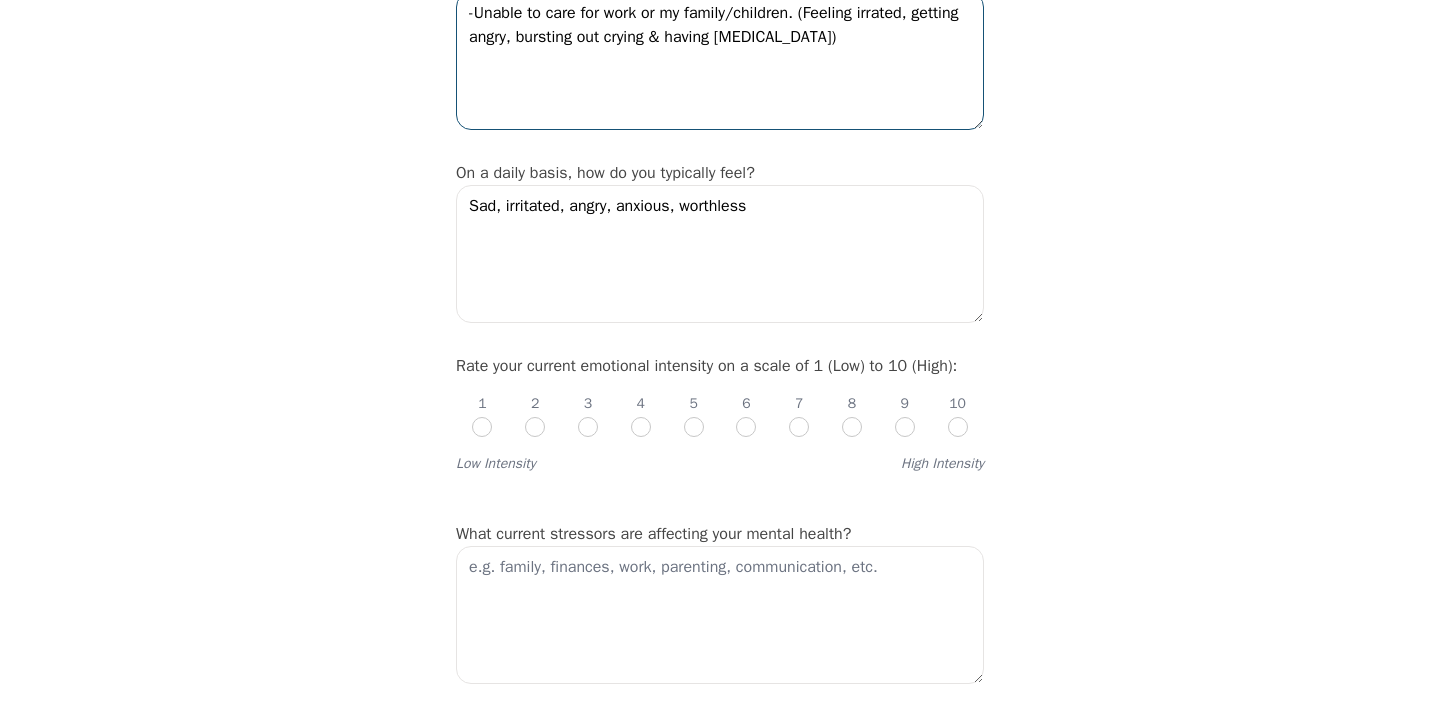 click on "-Unable to care for work or my family/children. (Feeling irrated, getting angry, bursting out crying & having [MEDICAL_DATA])" at bounding box center [720, 61] 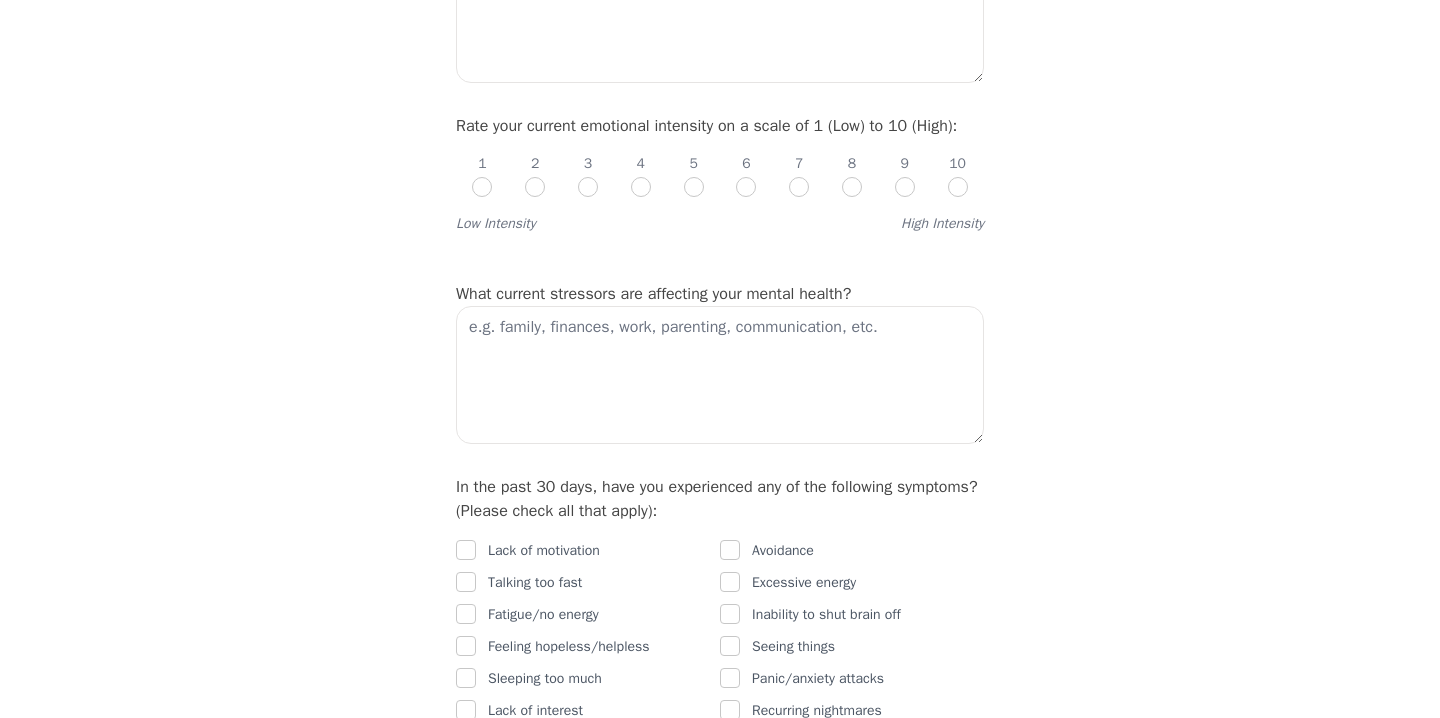 scroll, scrollTop: 843, scrollLeft: 0, axis: vertical 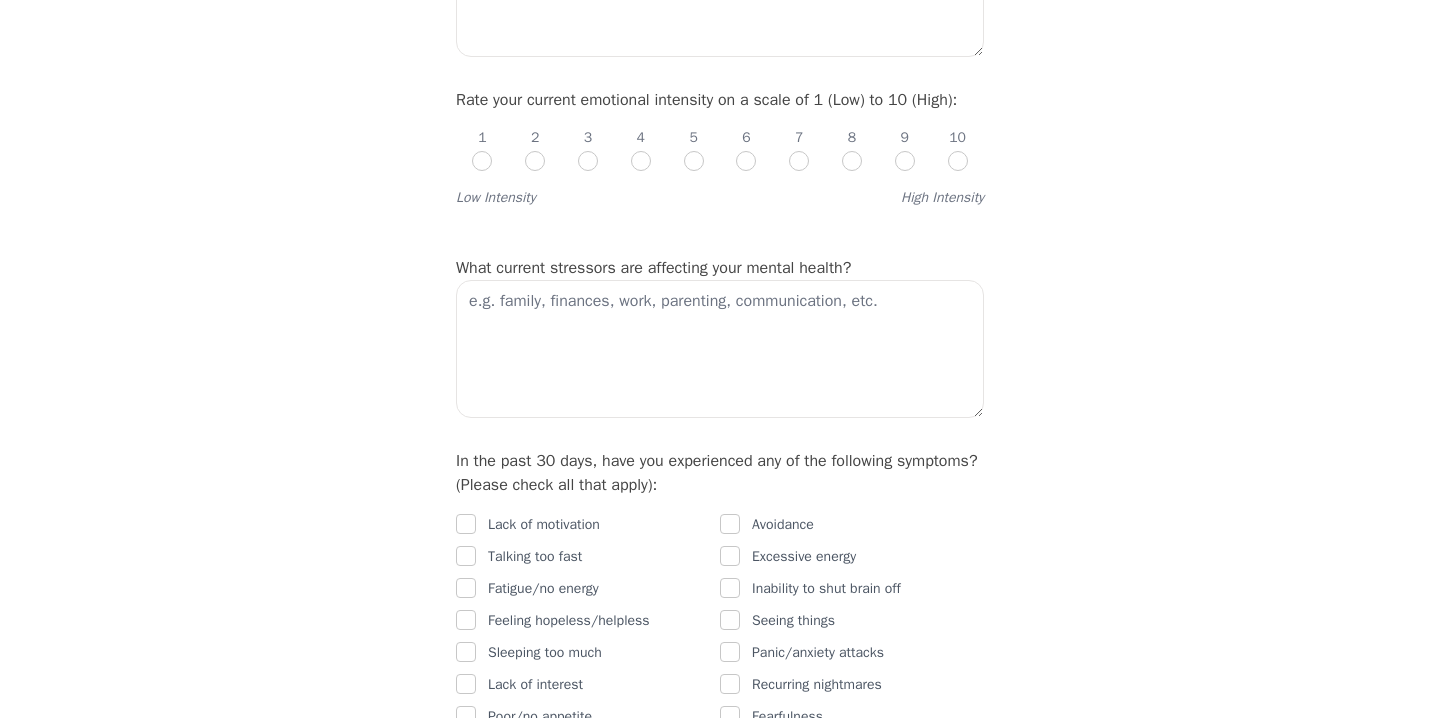 type on "-Unable to care for work or my family/children. (Feeling irrated, getting angry, bursting out crying & having [MEDICAL_DATA])
Unable to focus and think" 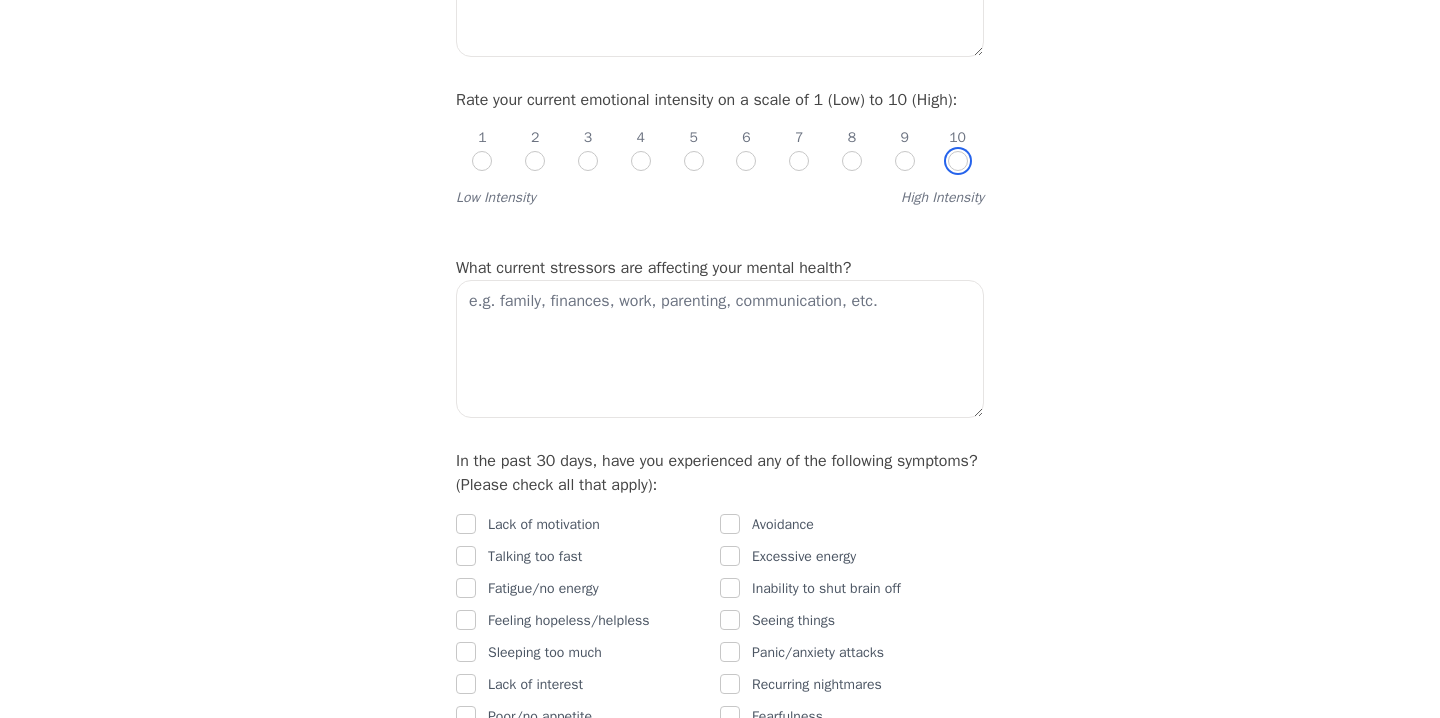 click at bounding box center (958, 161) 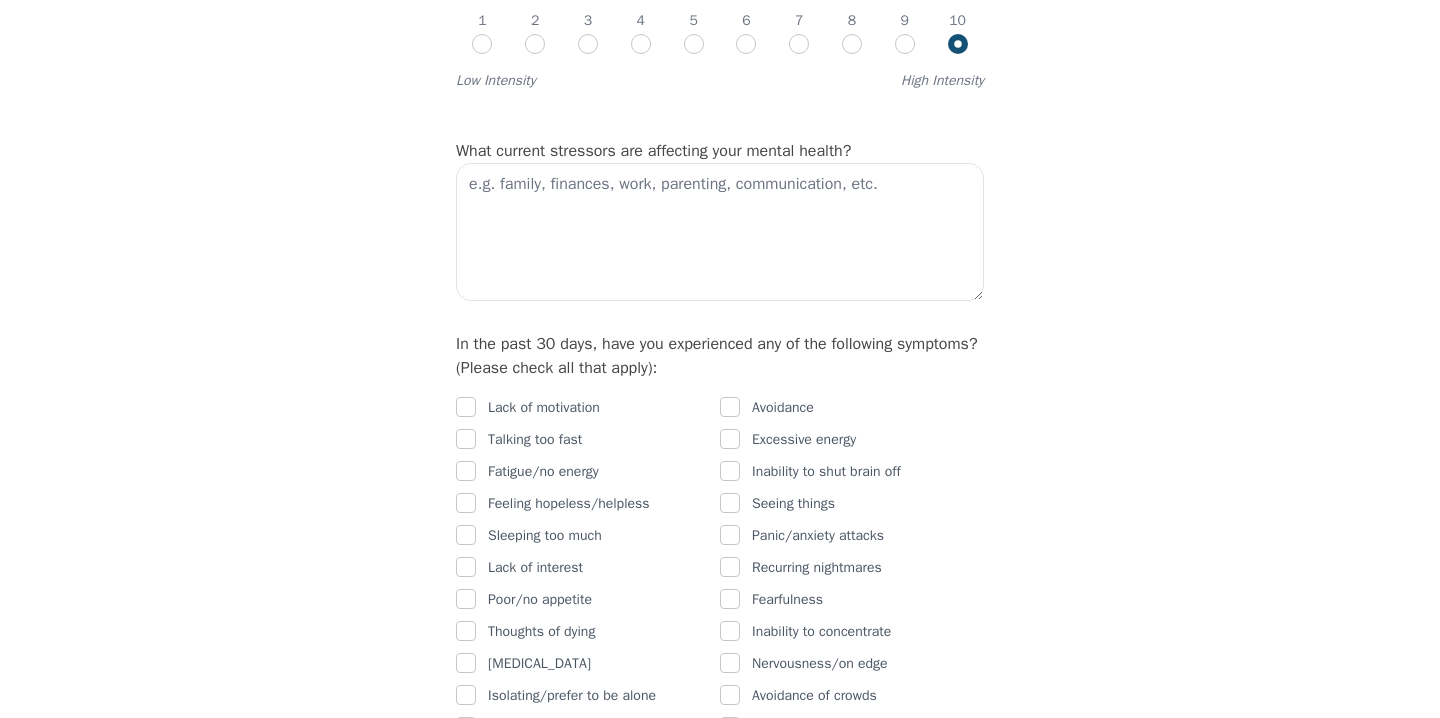 scroll, scrollTop: 963, scrollLeft: 0, axis: vertical 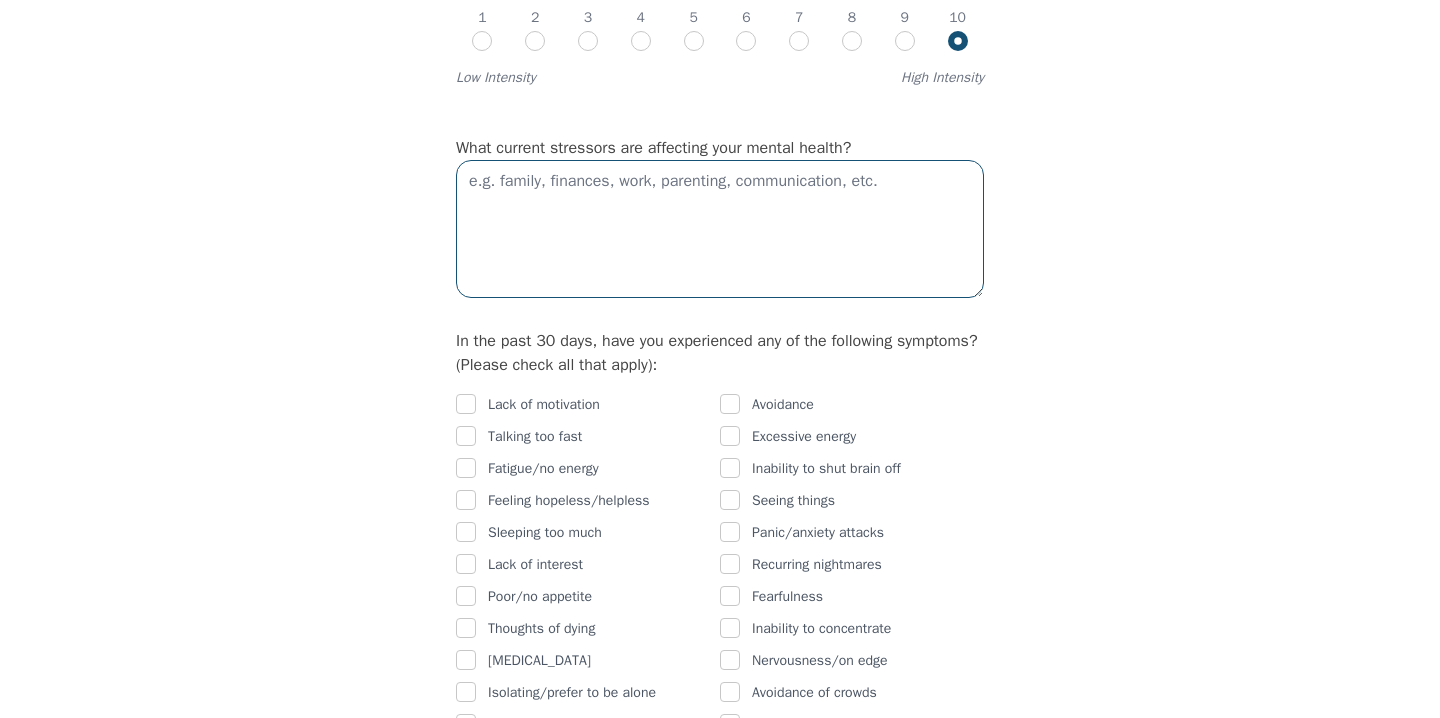 click at bounding box center [720, 229] 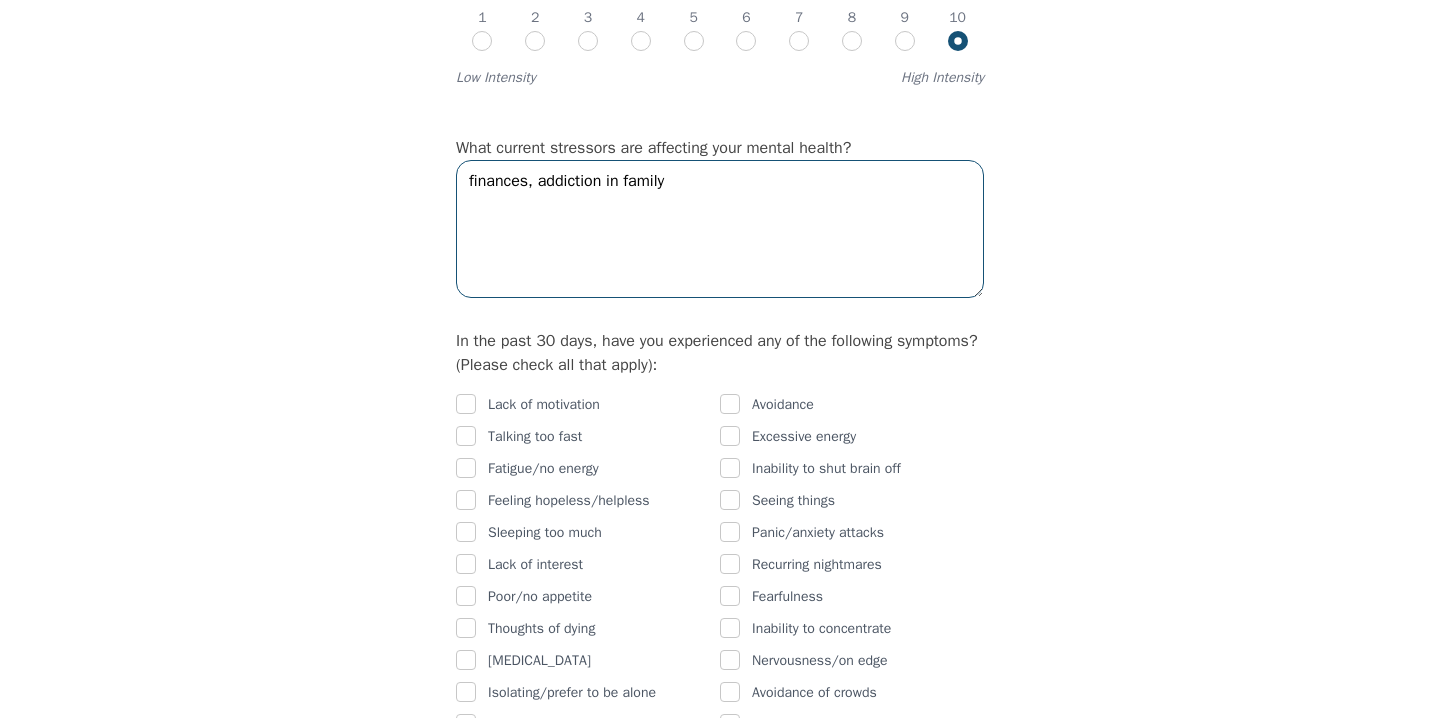 click on "finances, addiction in family" at bounding box center [720, 229] 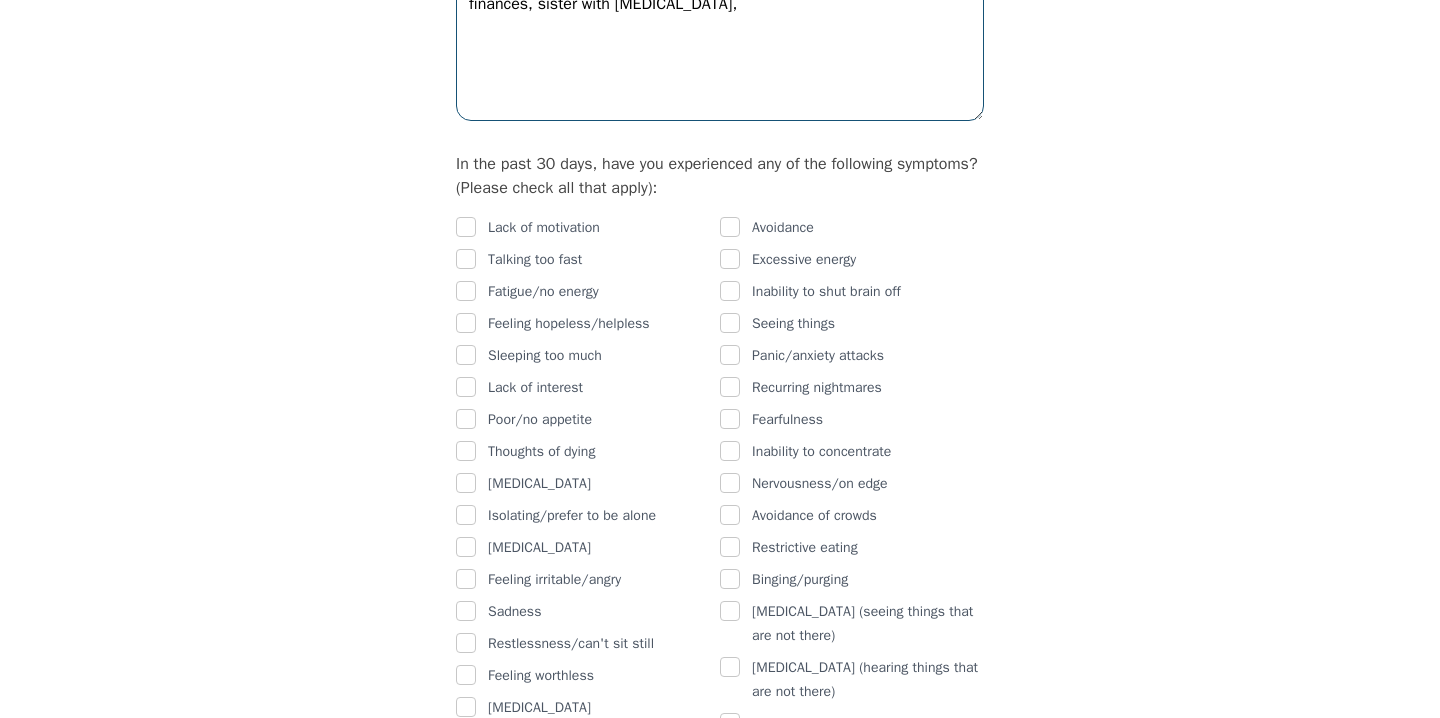 scroll, scrollTop: 1137, scrollLeft: 0, axis: vertical 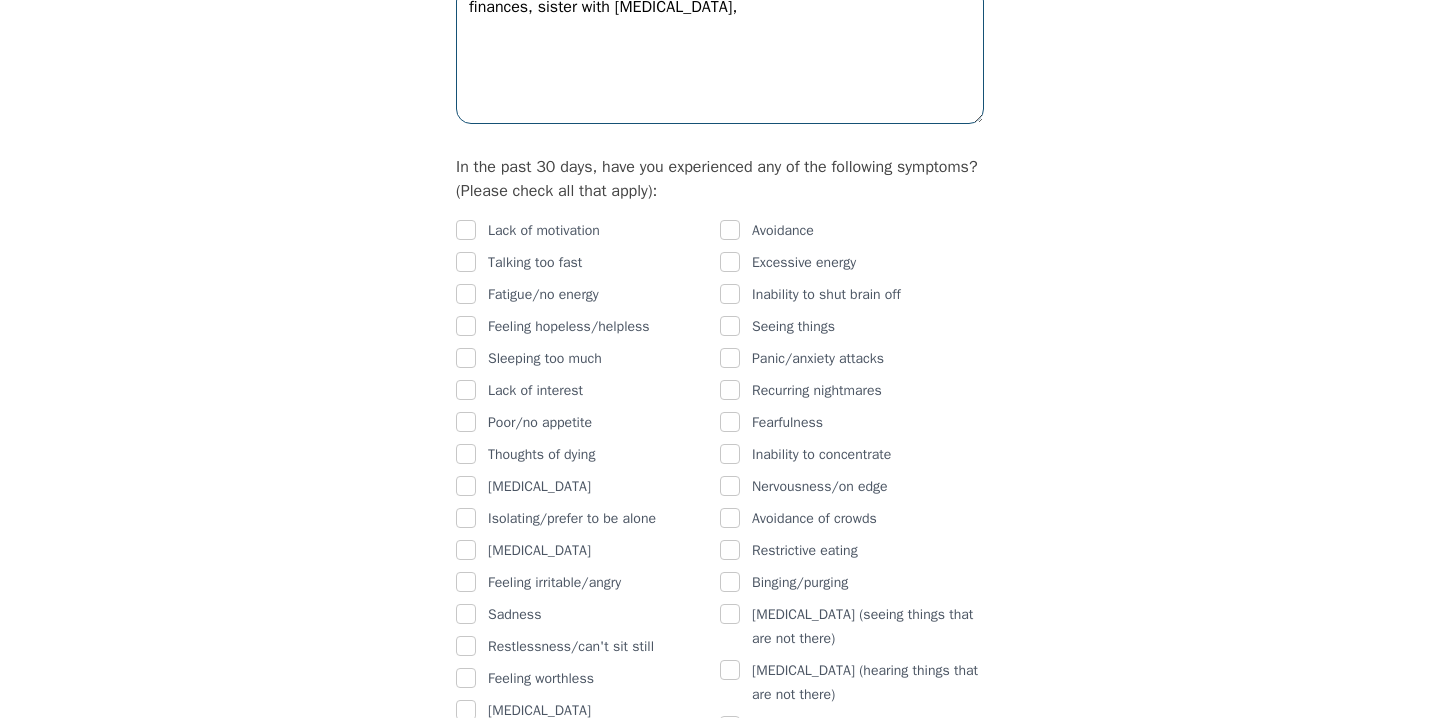 click on "finances, sister with [MEDICAL_DATA]," at bounding box center [720, 55] 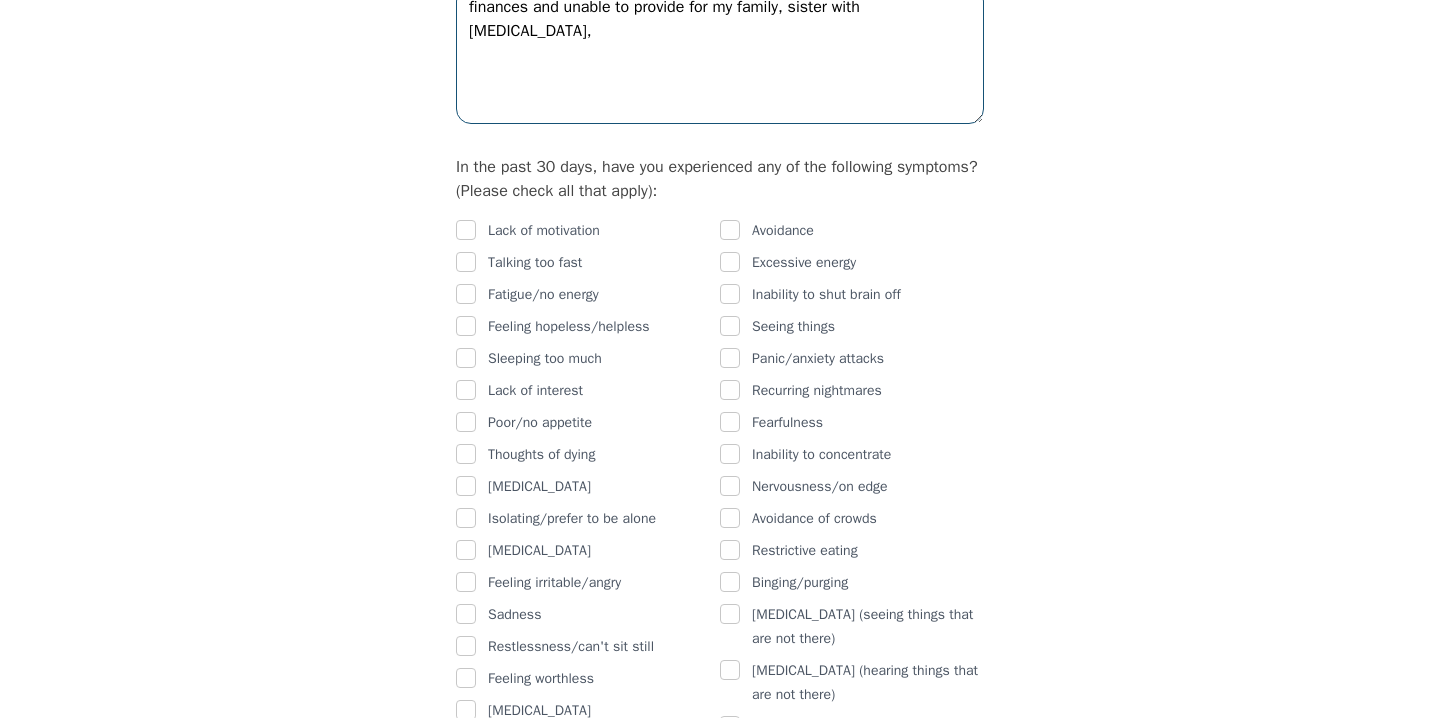 click on "finances and unable to provide for my family, sister with [MEDICAL_DATA]," at bounding box center (720, 55) 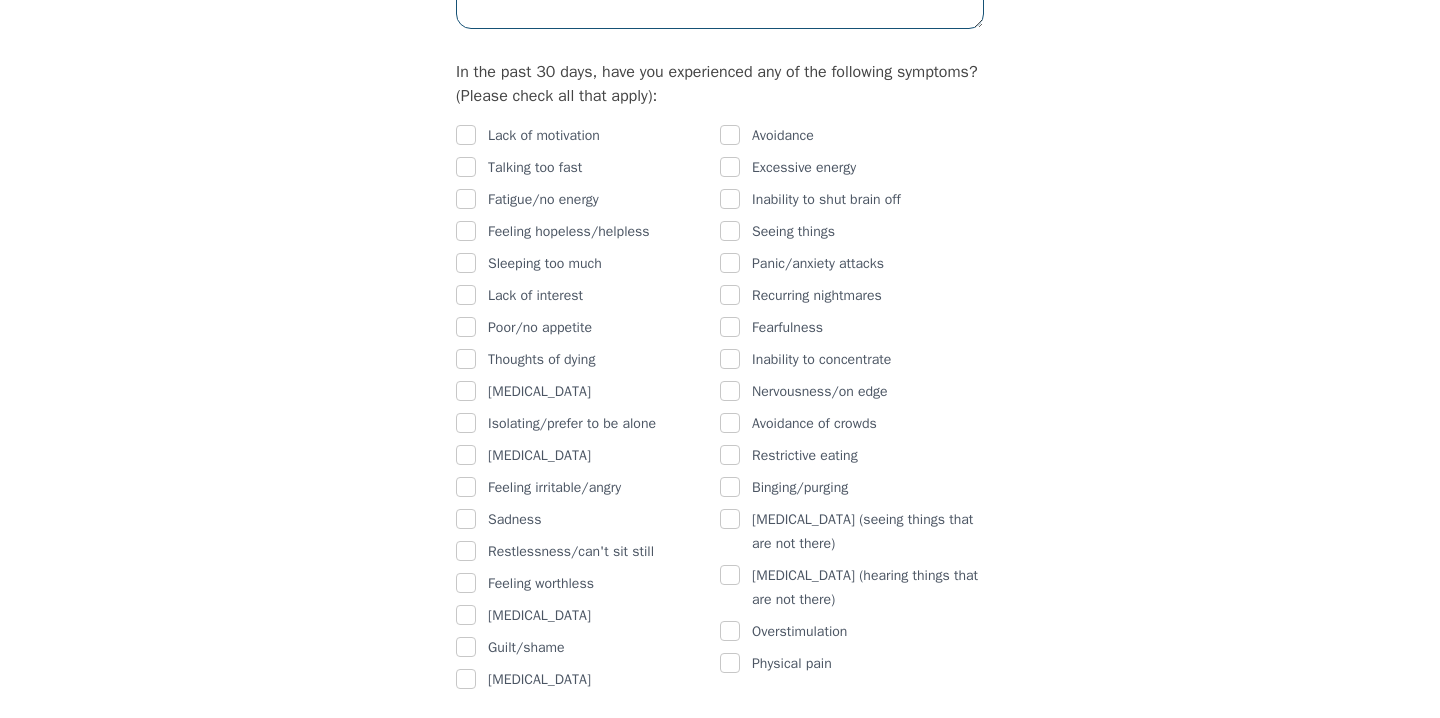 scroll, scrollTop: 1248, scrollLeft: 0, axis: vertical 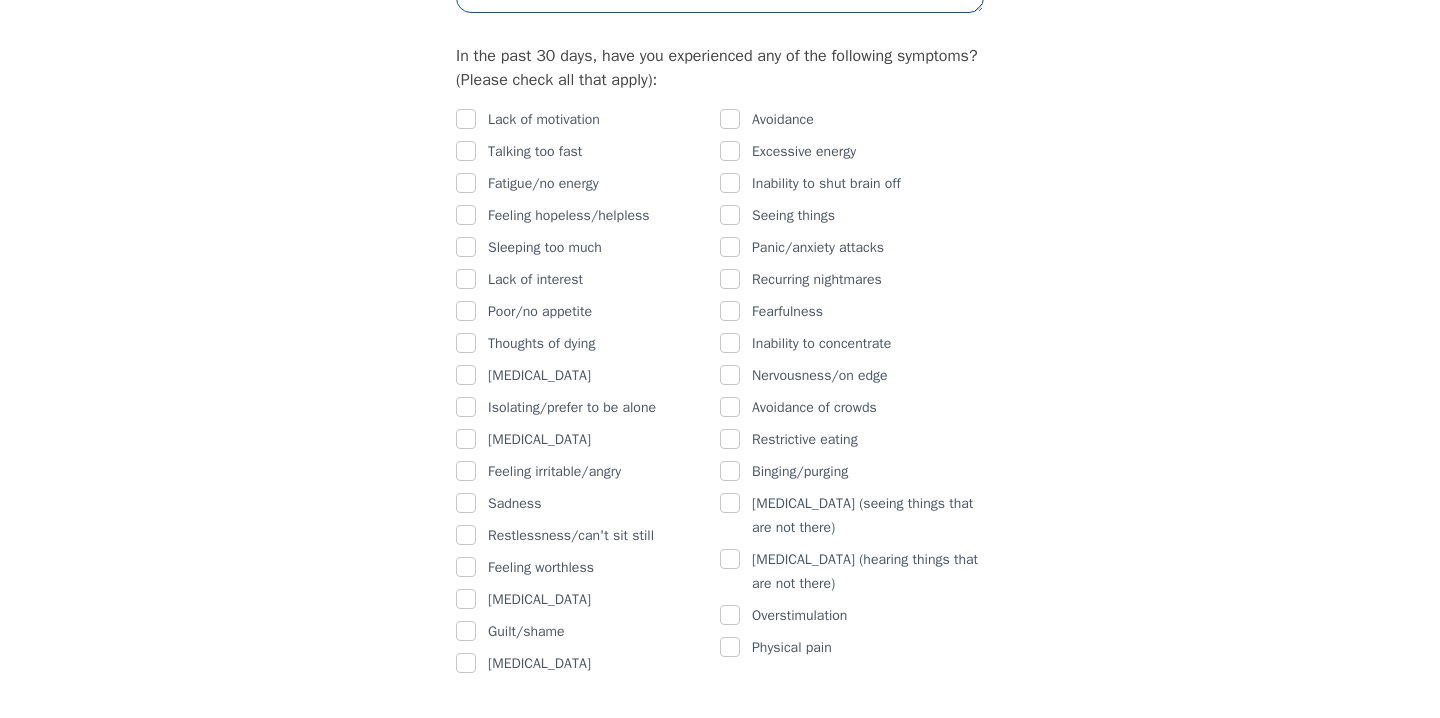 type on "finances and unable to provide for my family, sister with [MEDICAL_DATA], [MEDICAL_DATA] (weight gain)" 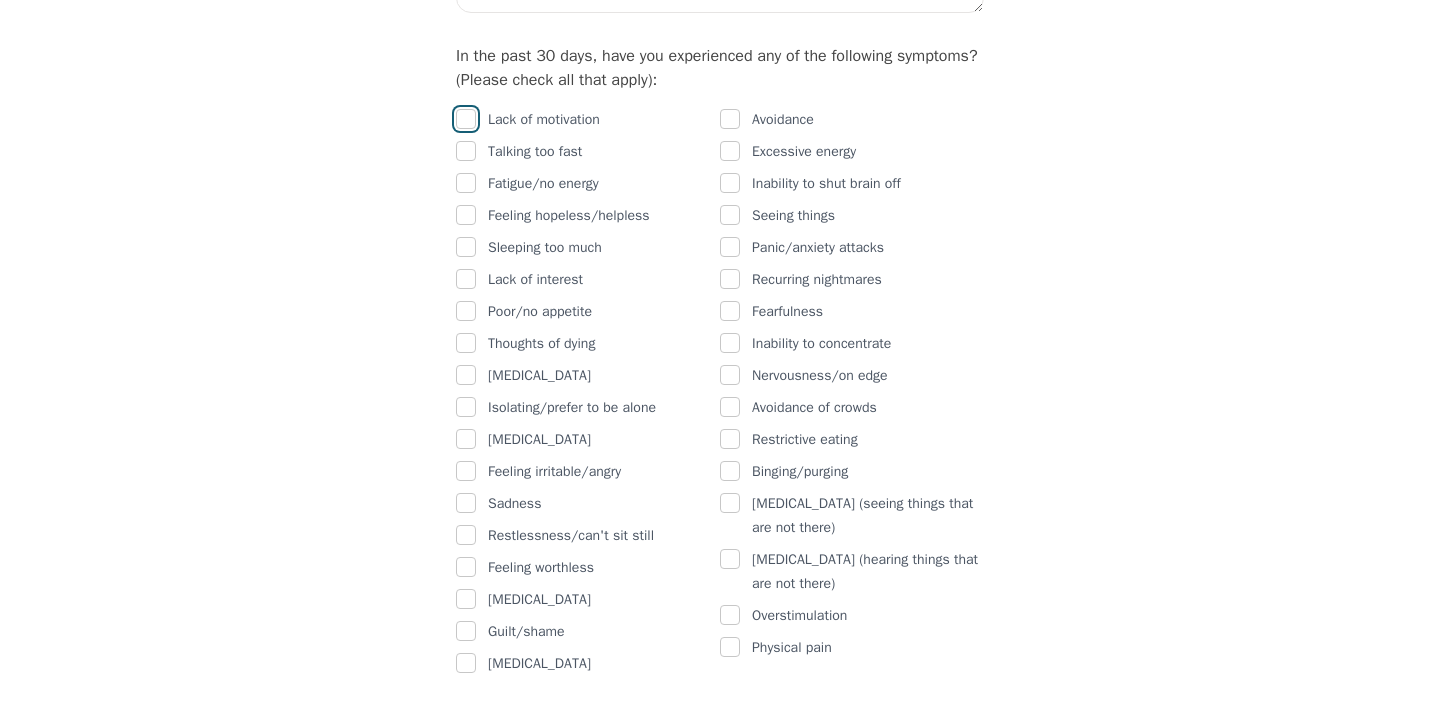 click at bounding box center (466, 119) 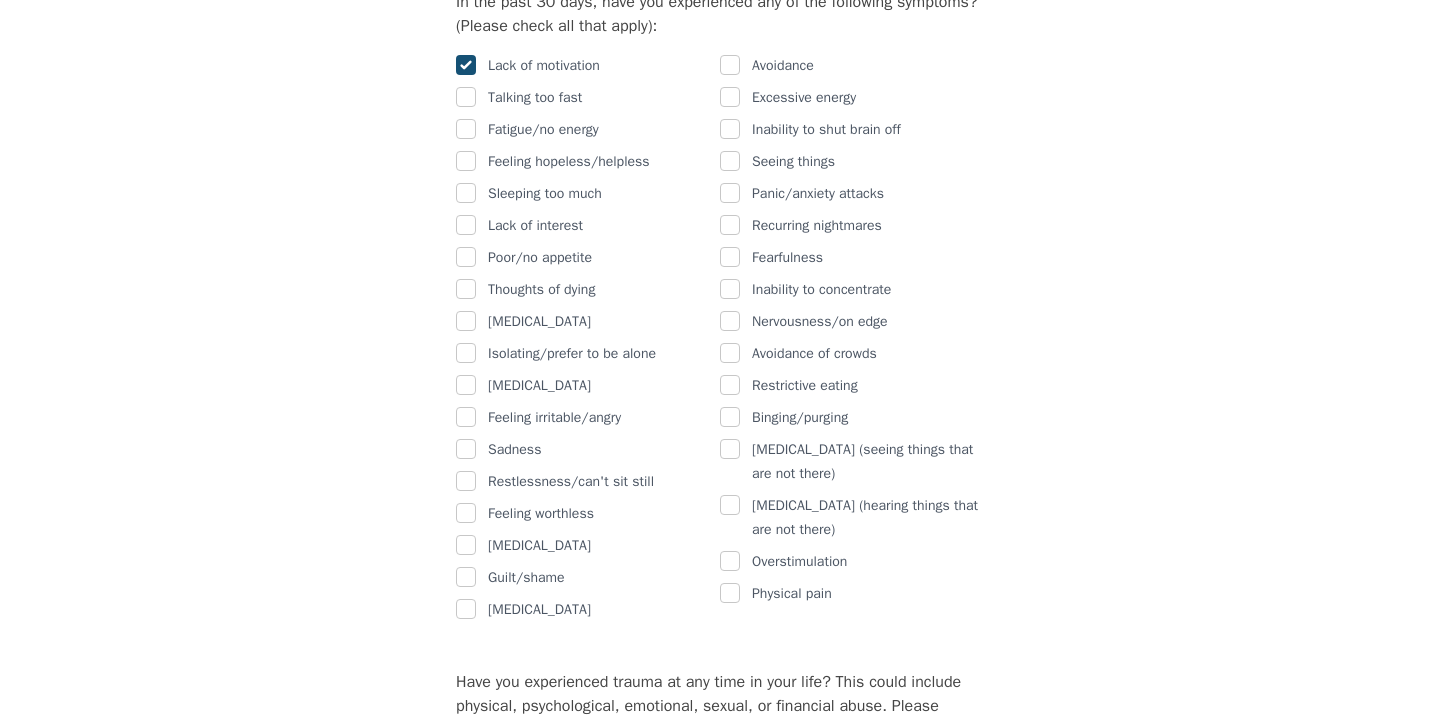 scroll, scrollTop: 1303, scrollLeft: 0, axis: vertical 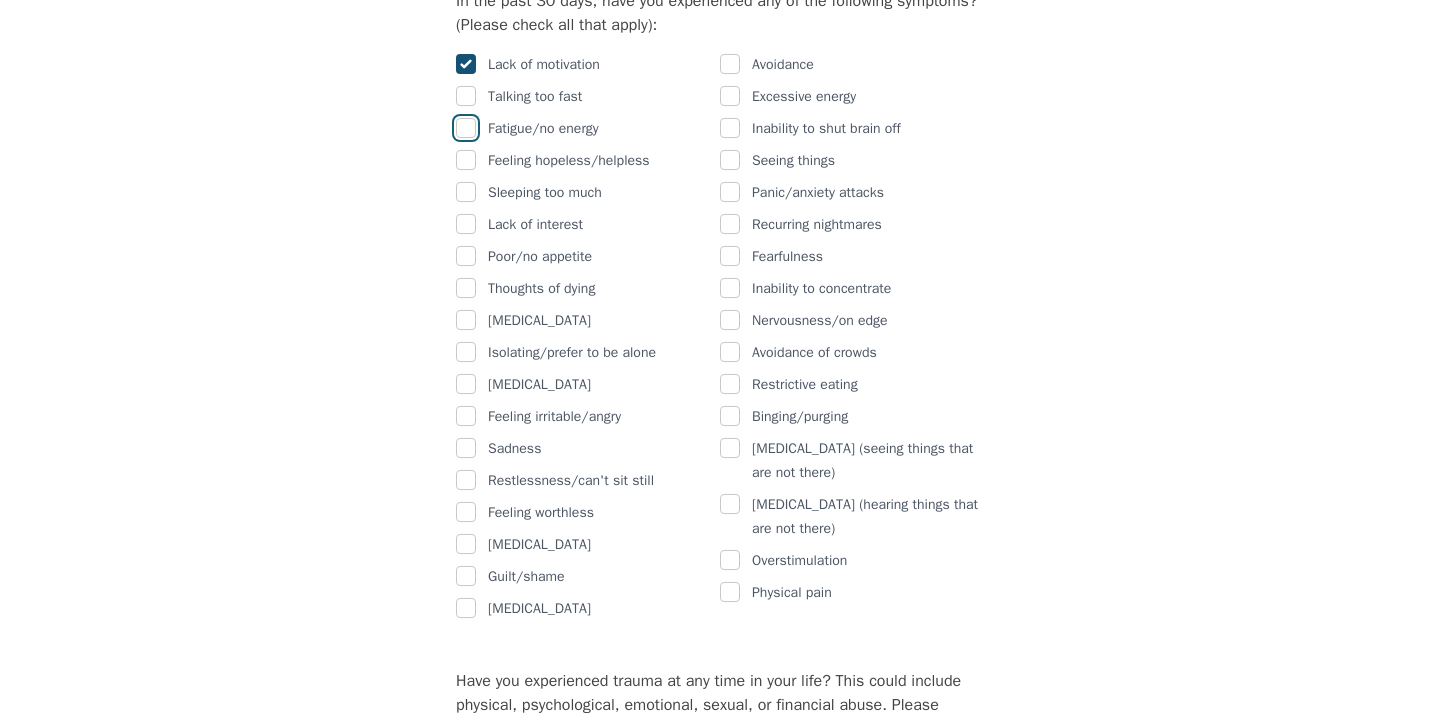 click at bounding box center [466, 128] 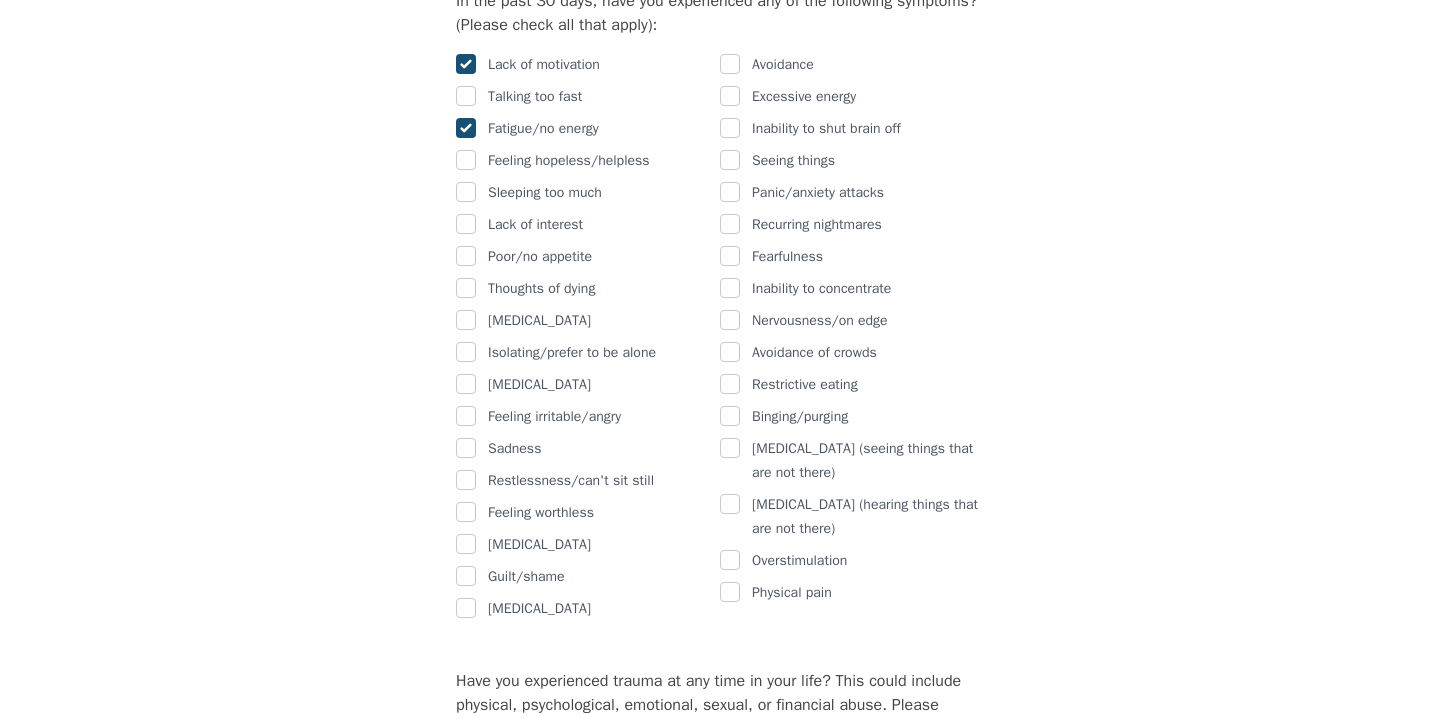 checkbox on "true" 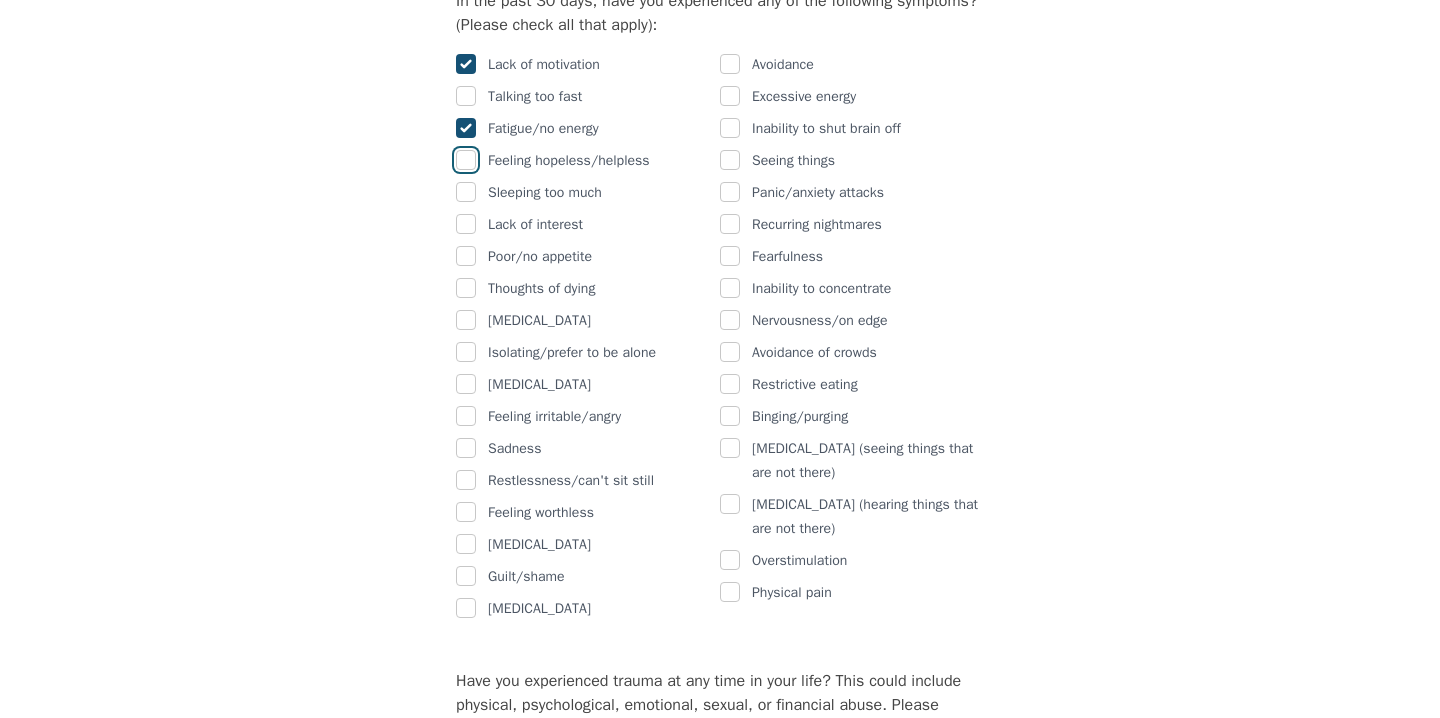 click at bounding box center [466, 160] 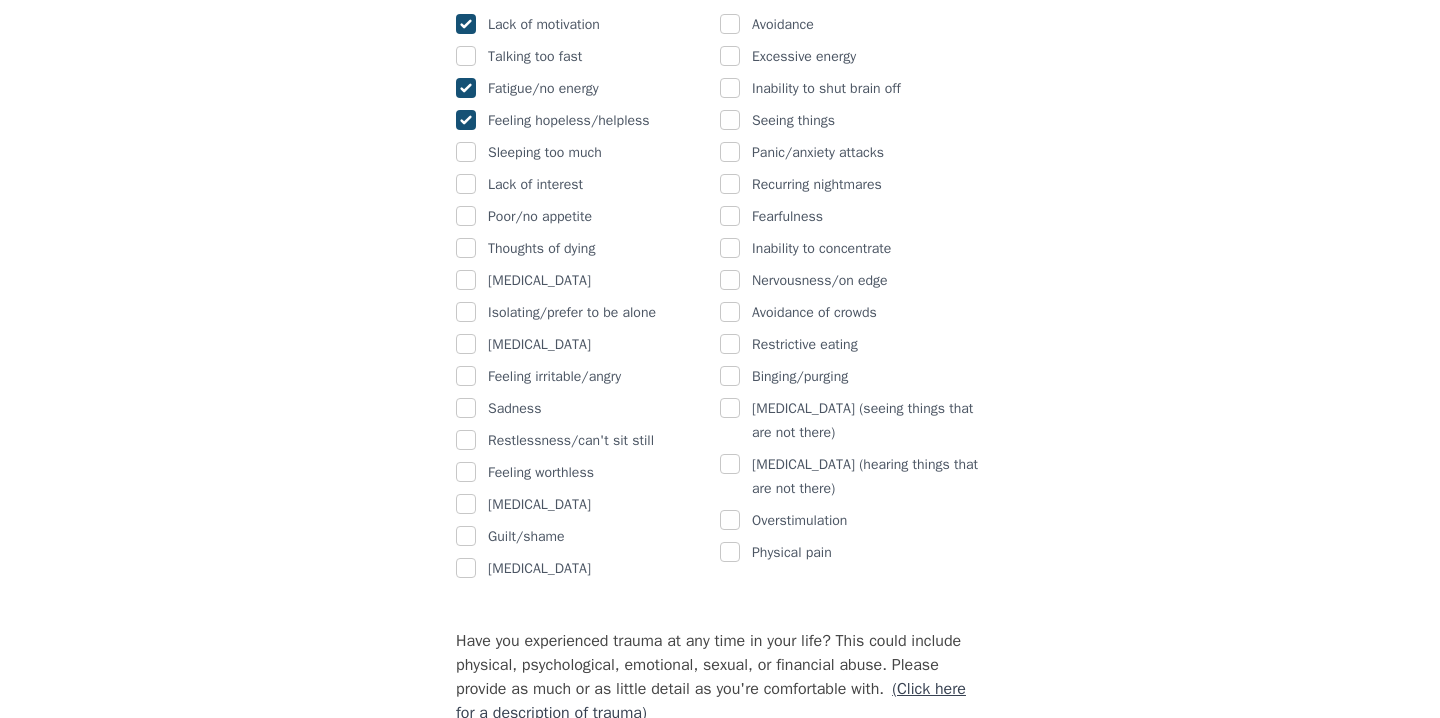 scroll, scrollTop: 1350, scrollLeft: 0, axis: vertical 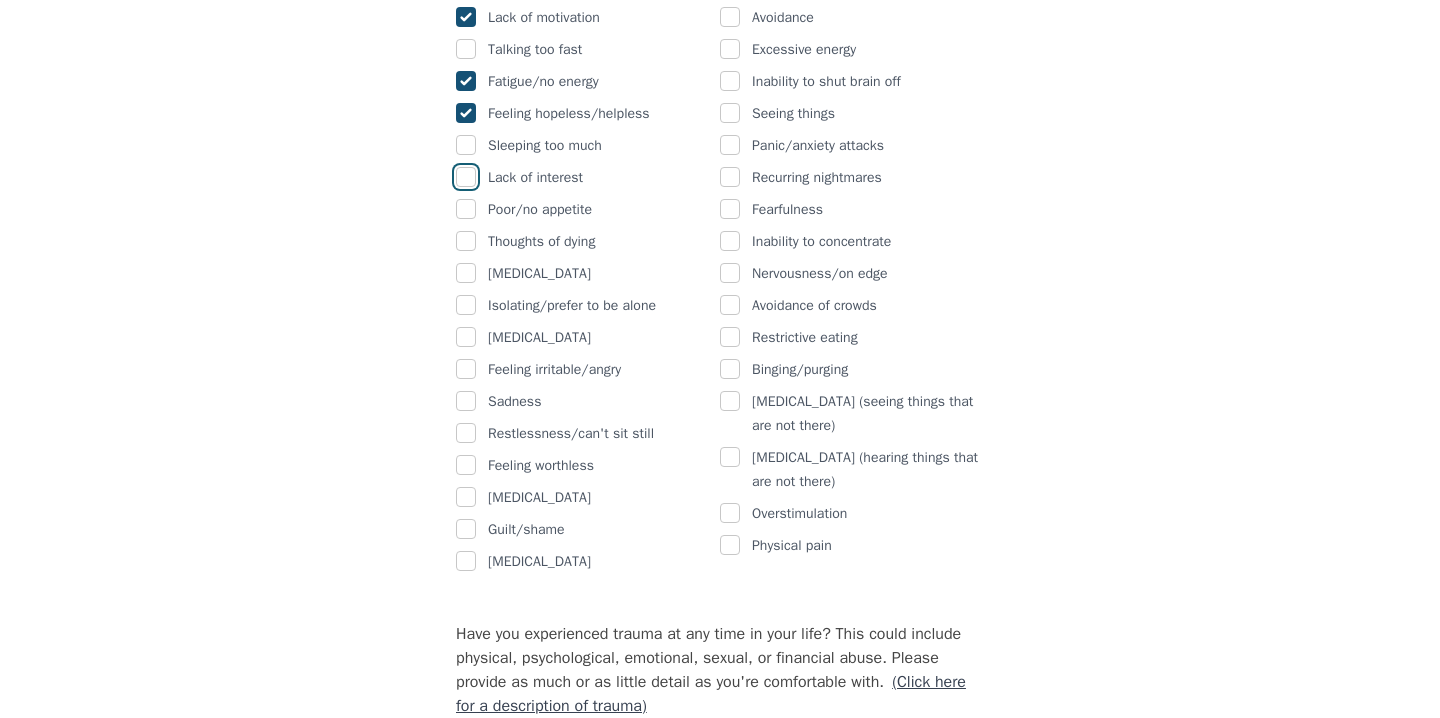 click at bounding box center [466, 177] 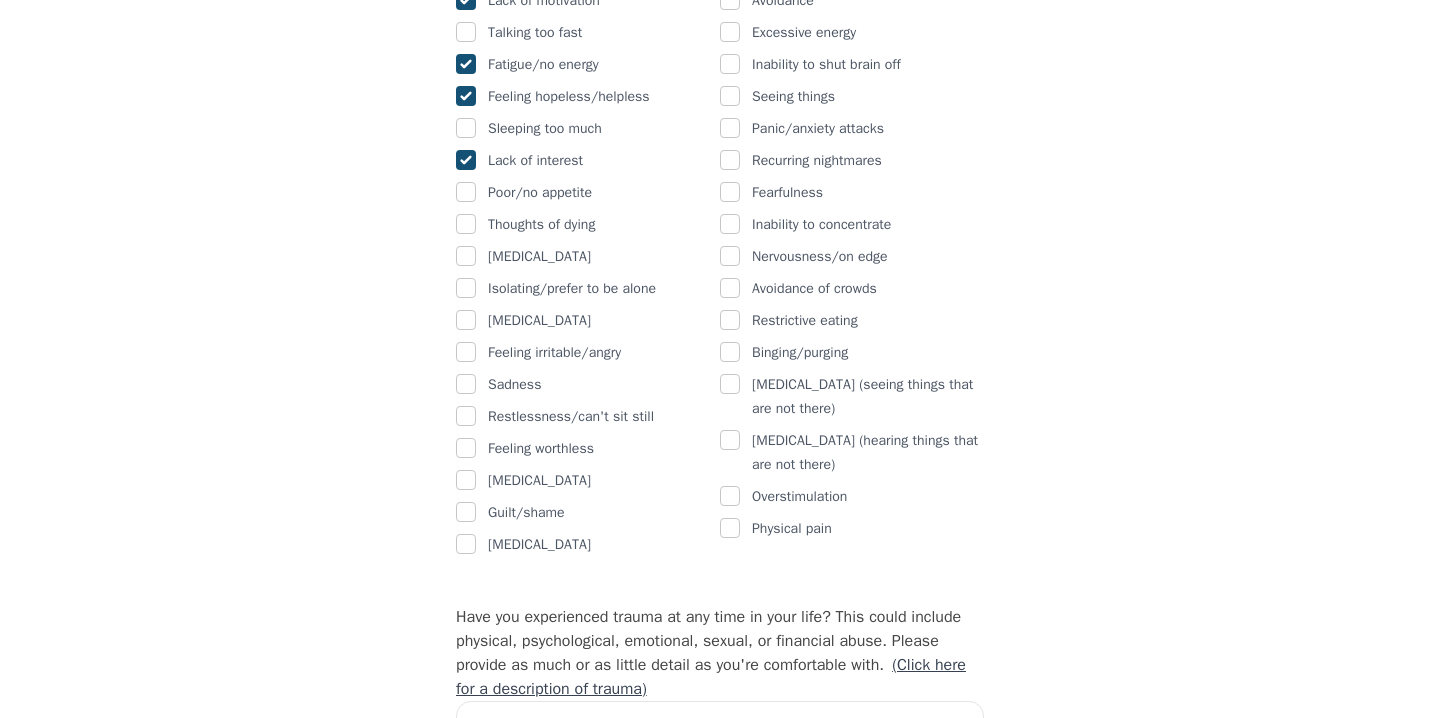 scroll, scrollTop: 1373, scrollLeft: 0, axis: vertical 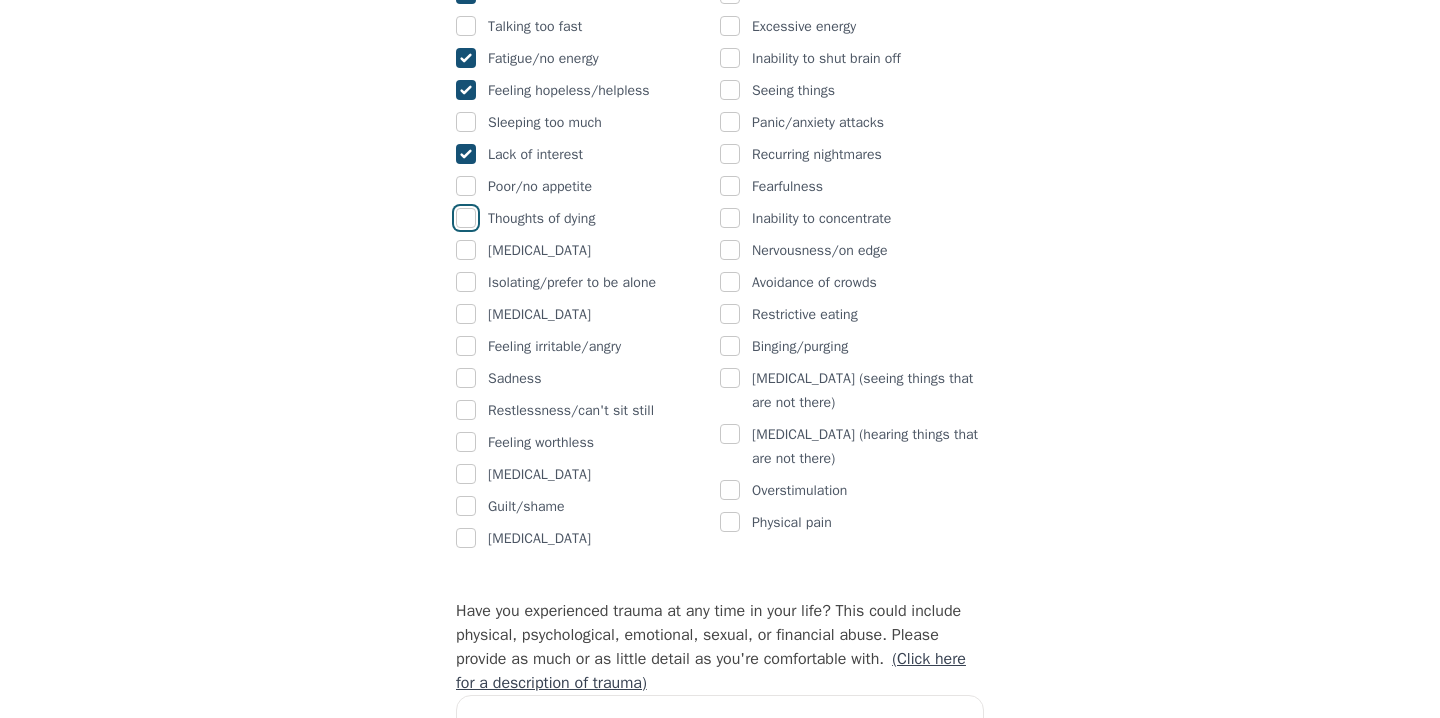 click at bounding box center (466, 218) 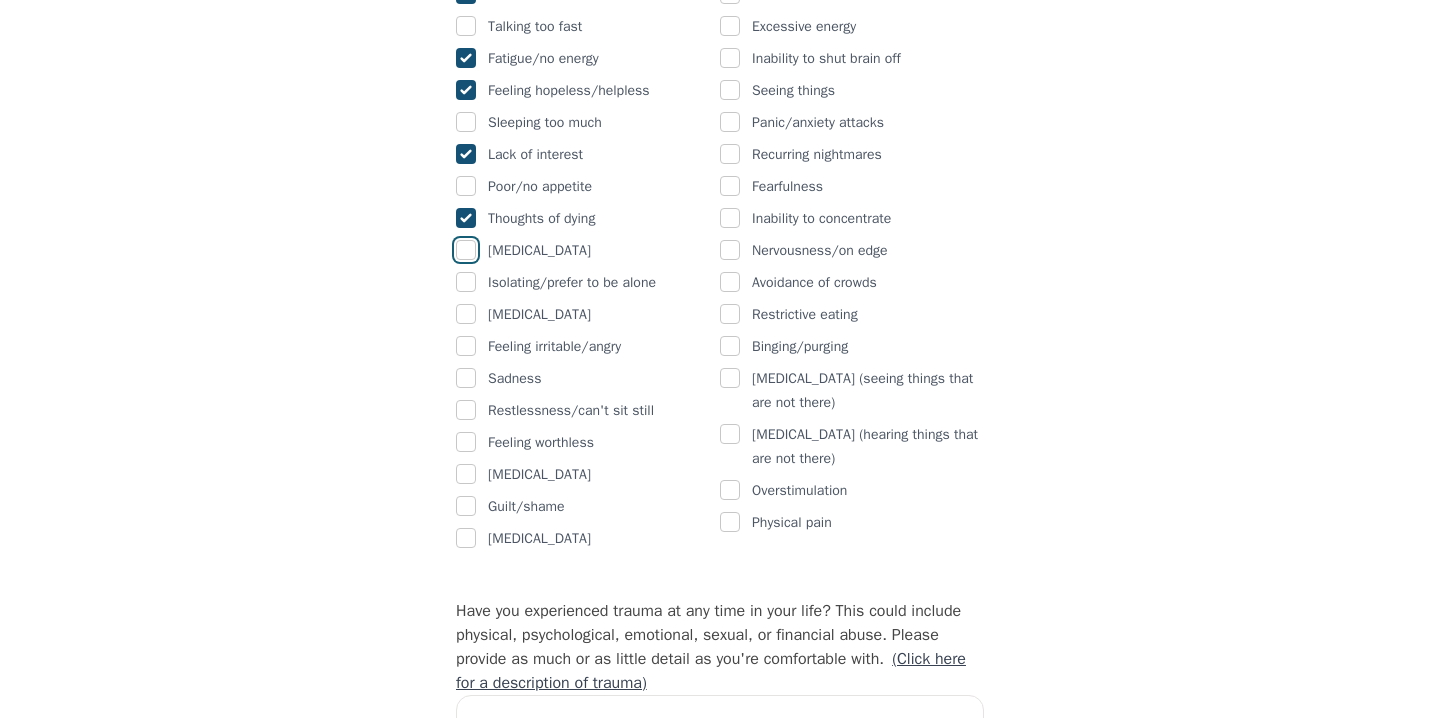 click at bounding box center [466, 250] 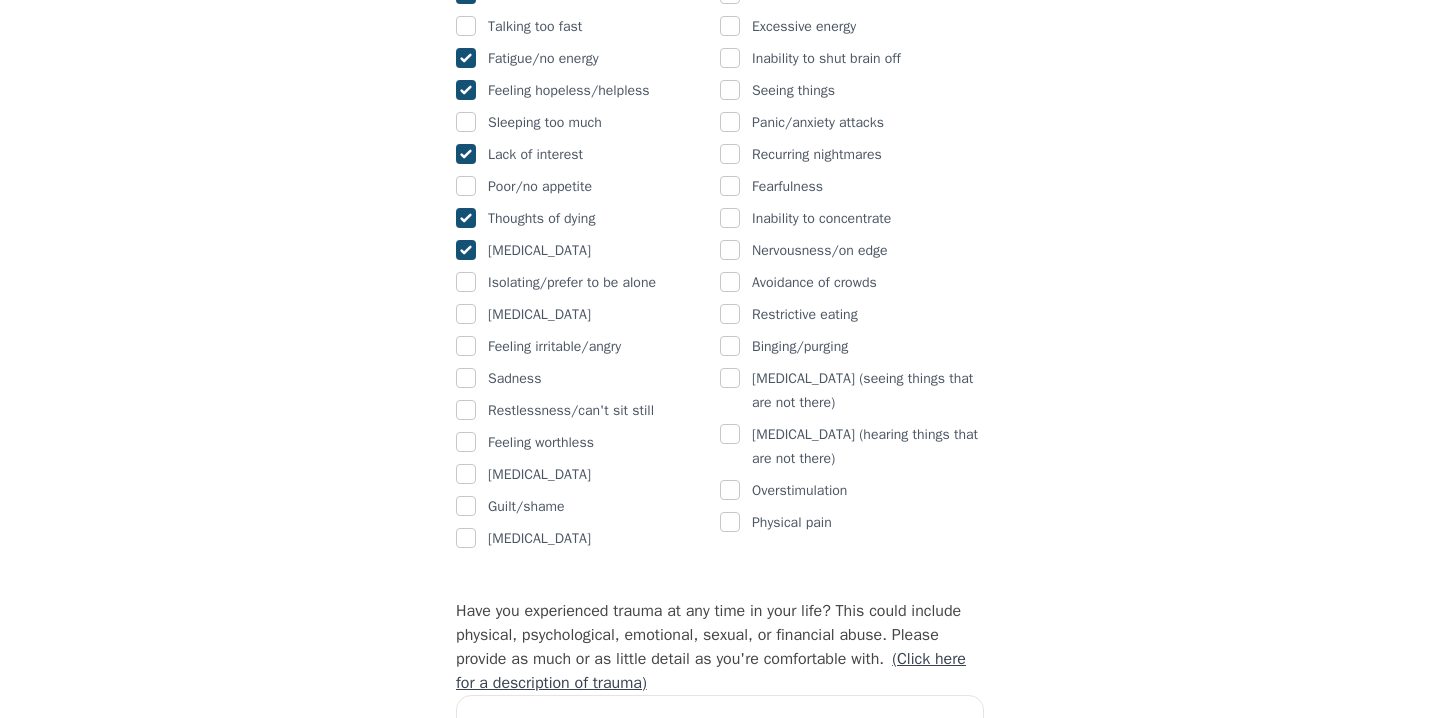 checkbox on "true" 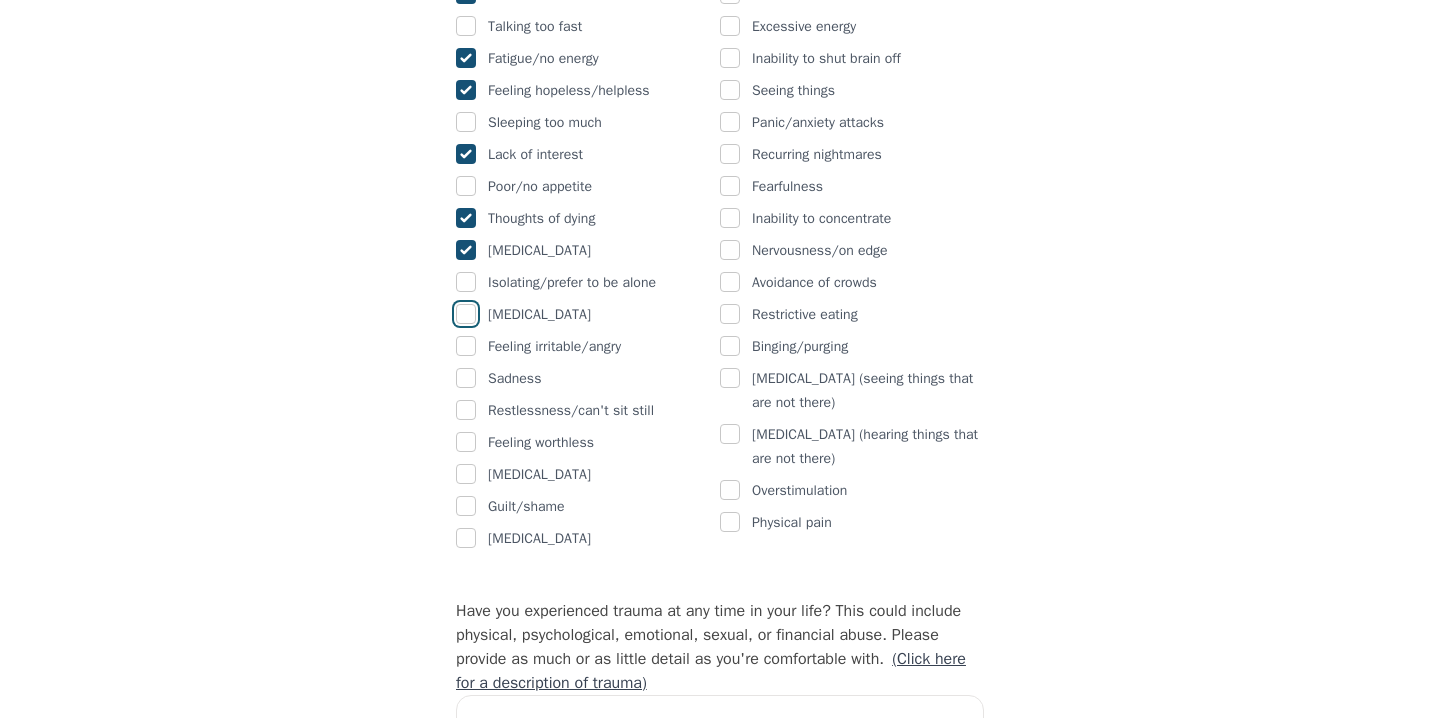 click at bounding box center (466, 314) 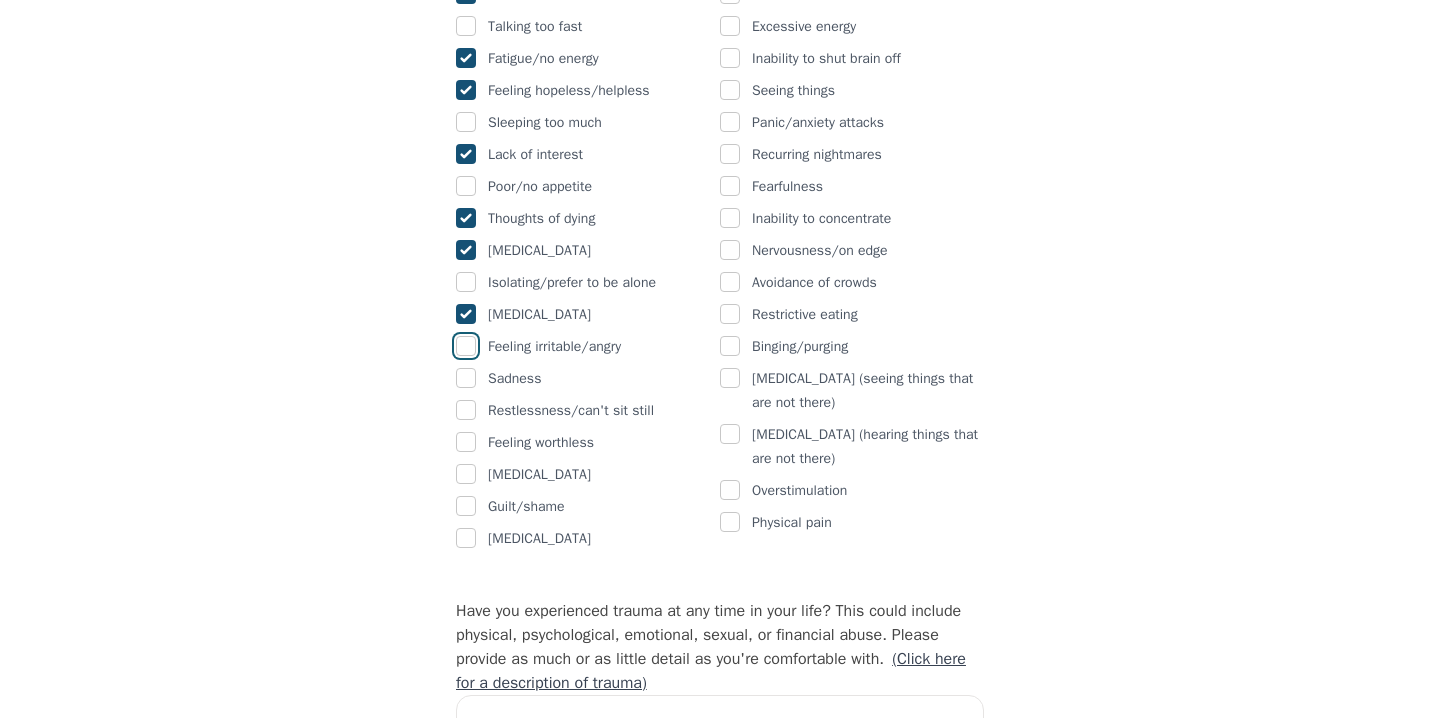 click at bounding box center [466, 346] 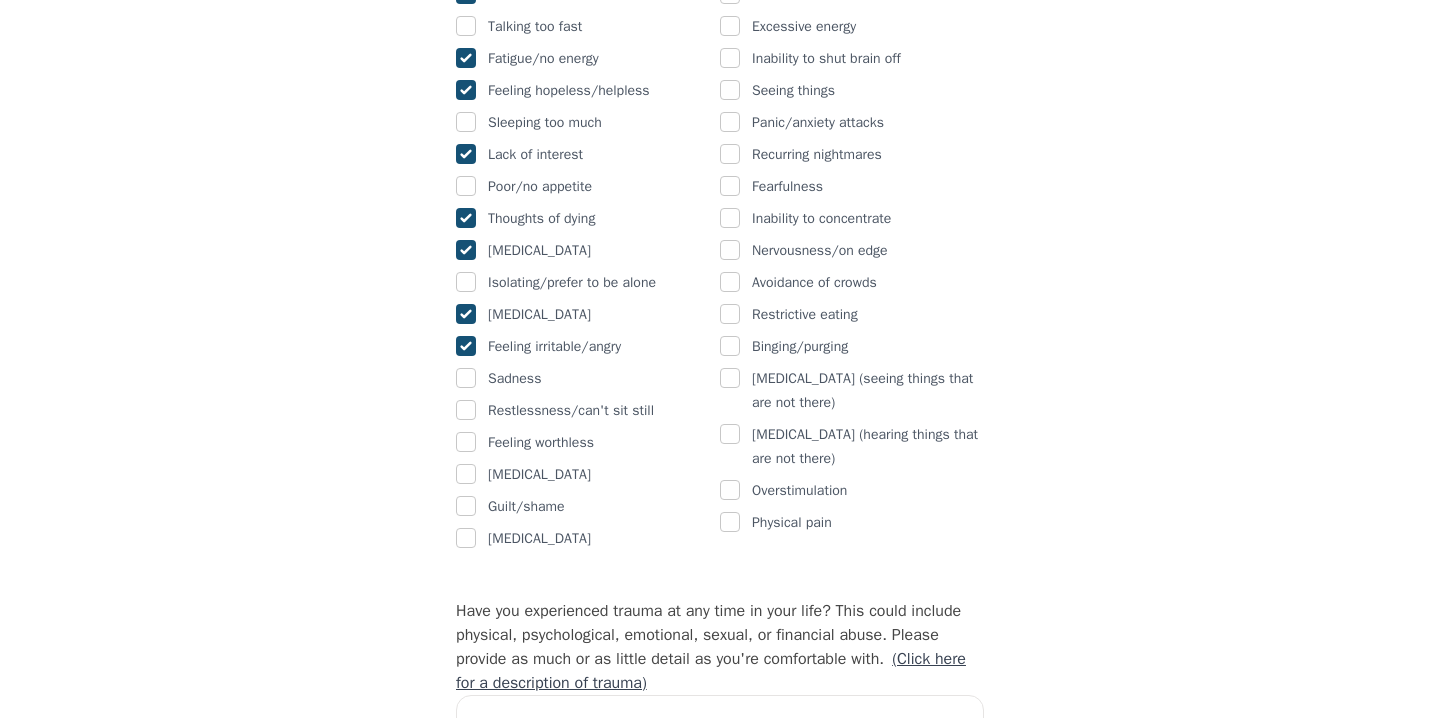 checkbox on "true" 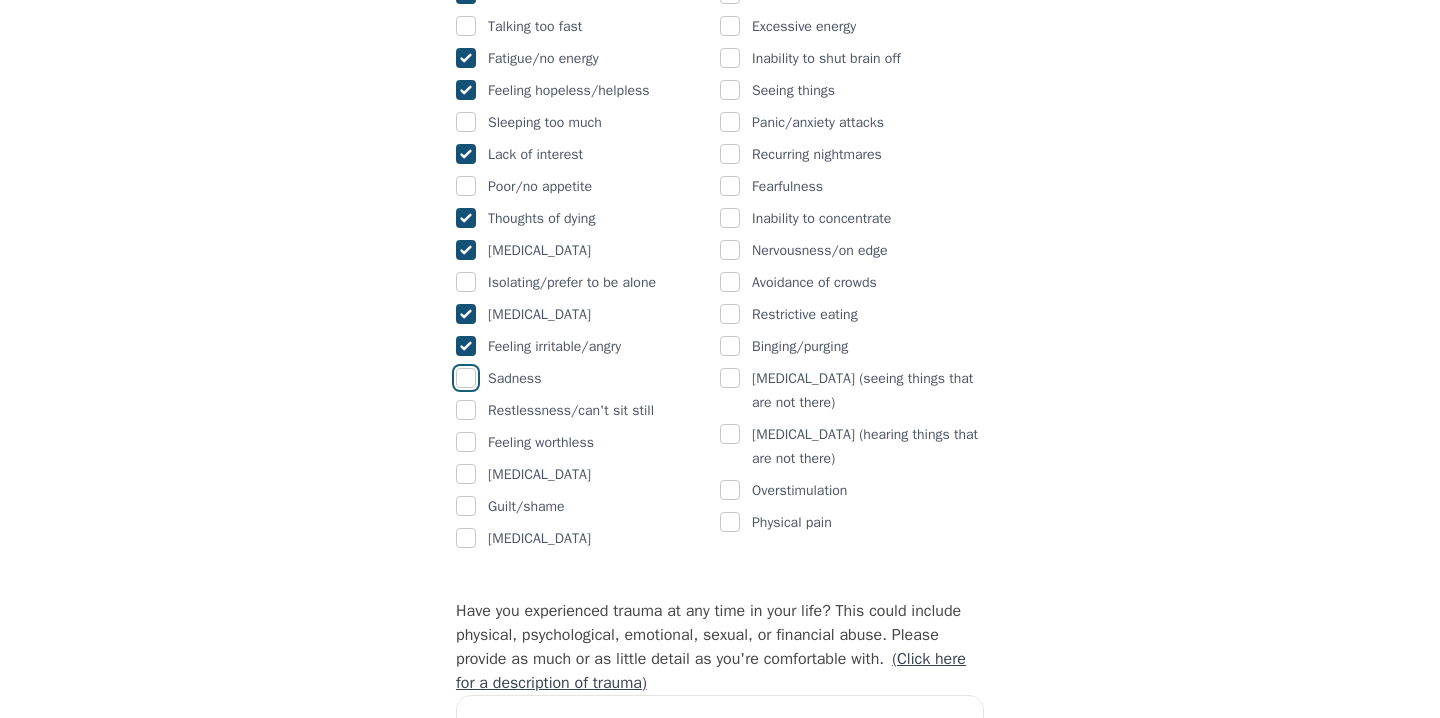 click at bounding box center [466, 378] 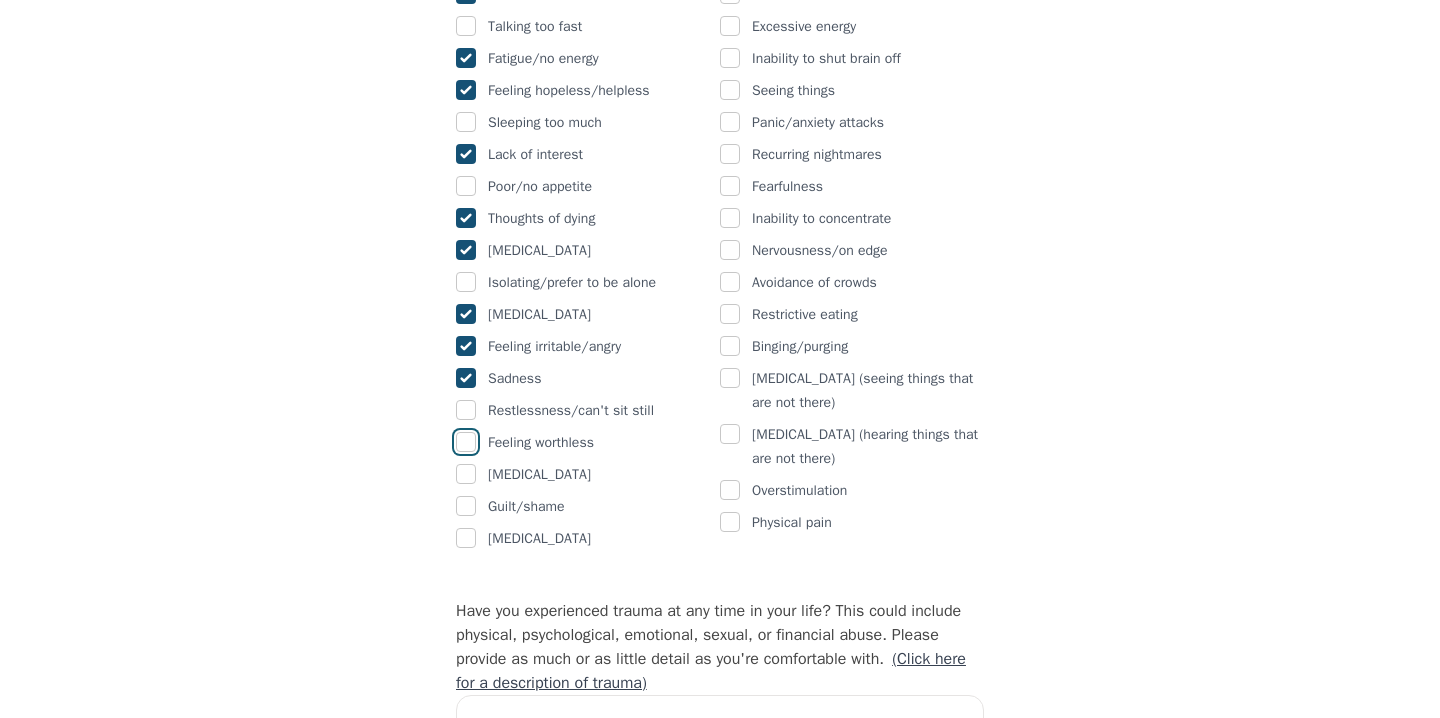 click at bounding box center (466, 442) 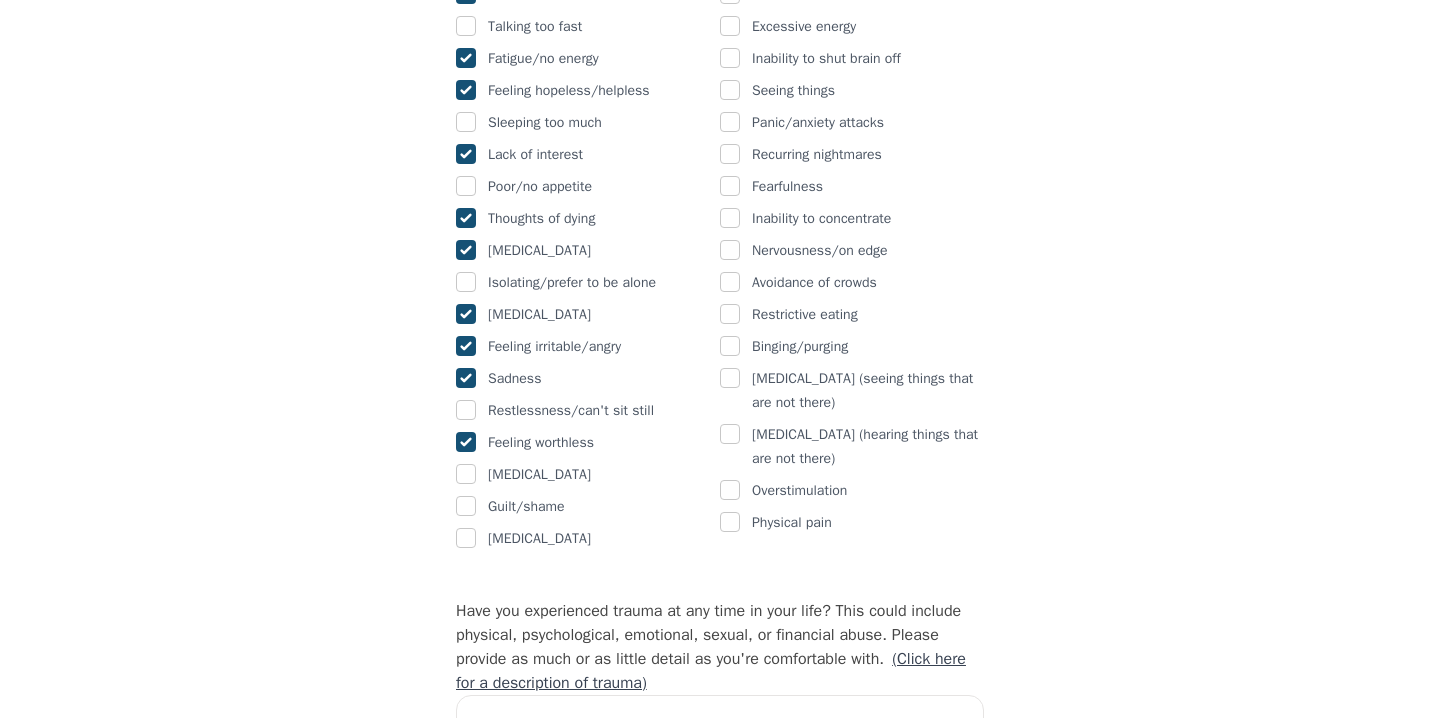 checkbox on "true" 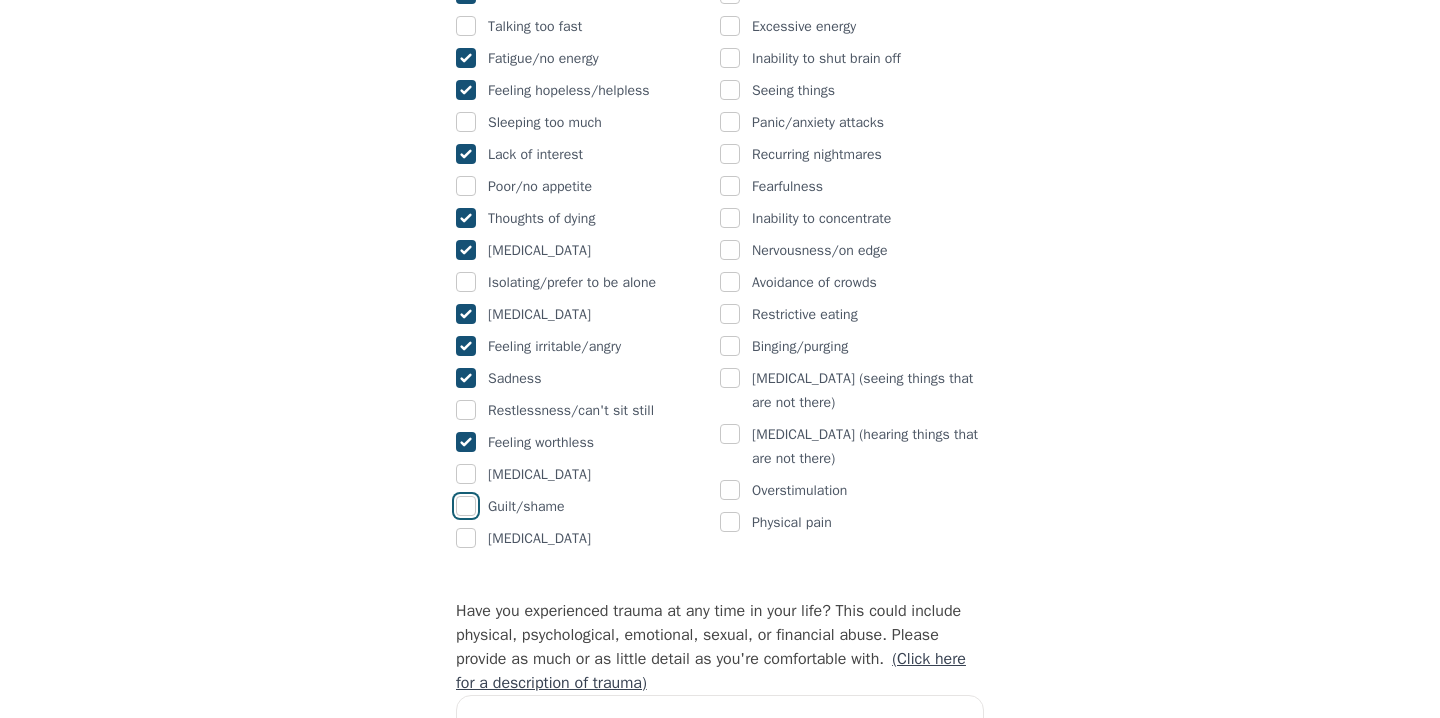 click at bounding box center [466, 506] 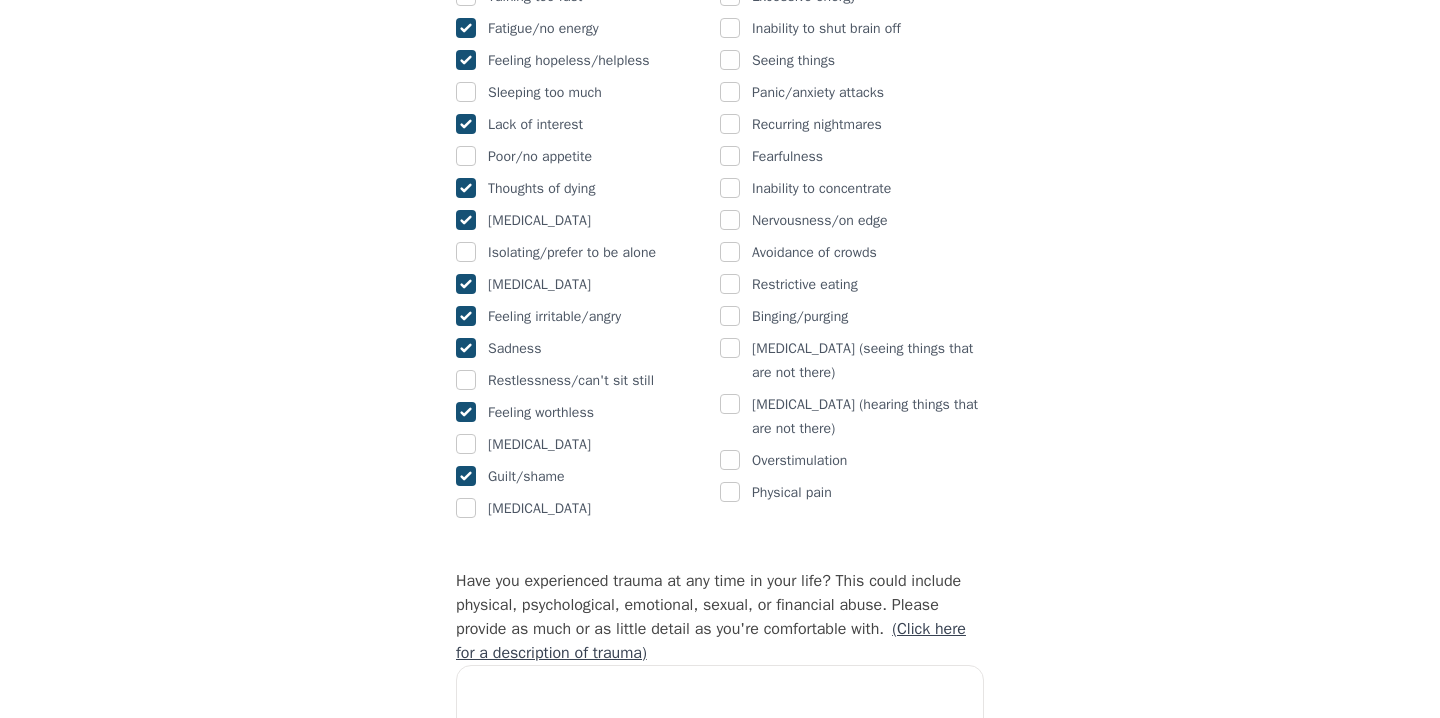 scroll, scrollTop: 1404, scrollLeft: 0, axis: vertical 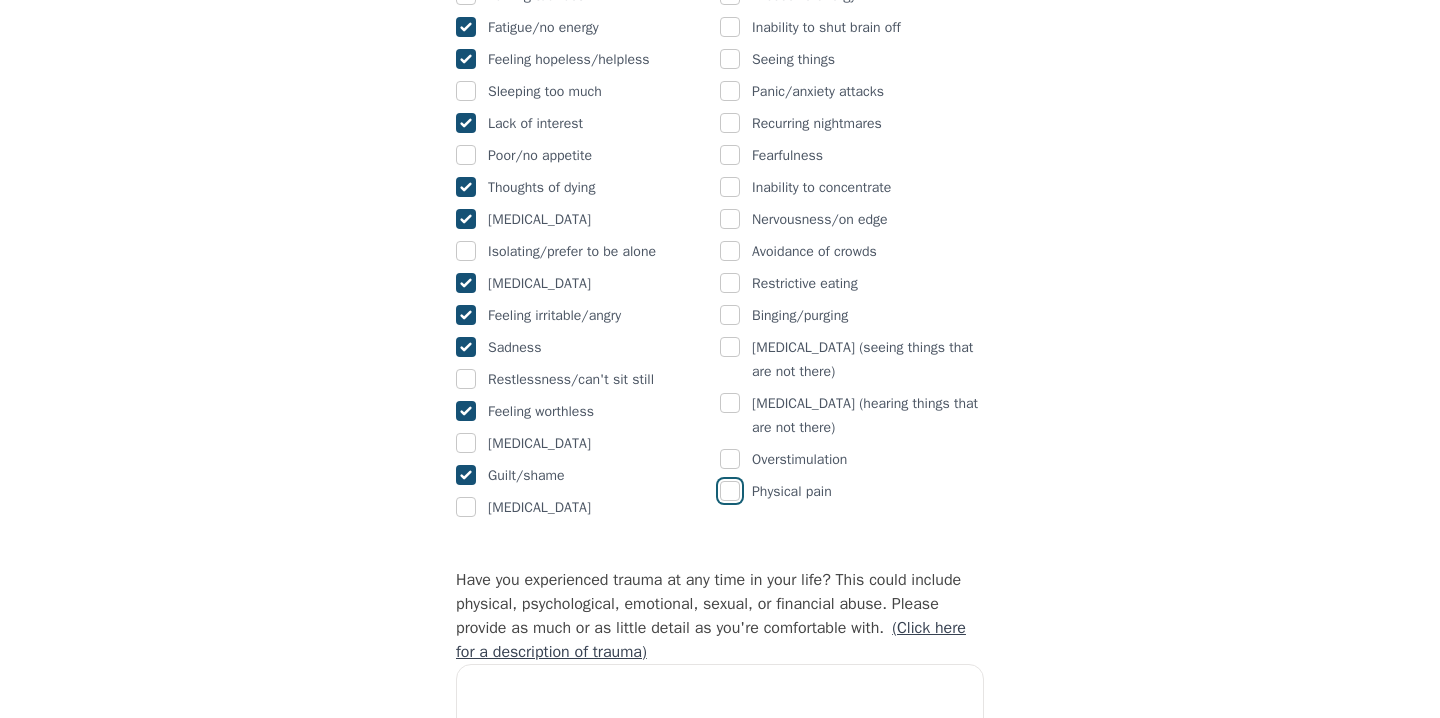 click at bounding box center (730, 491) 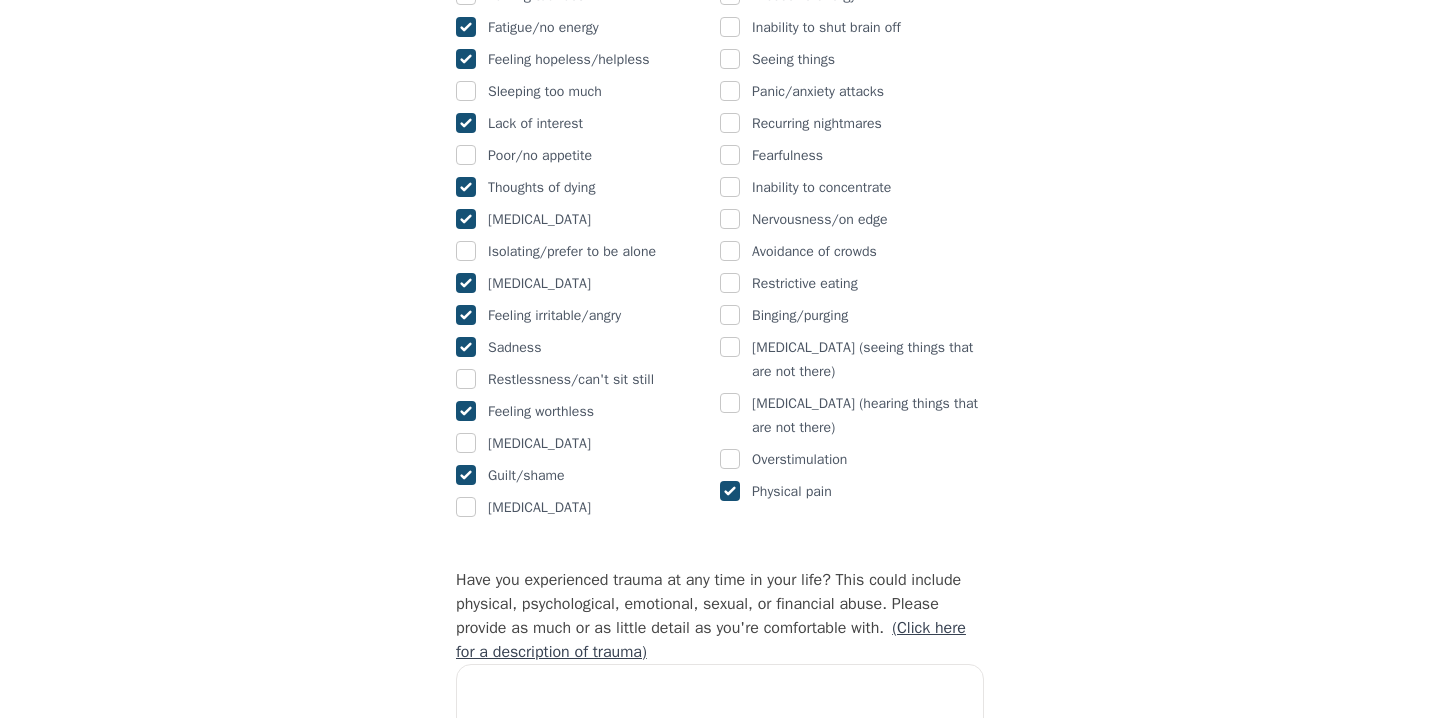 checkbox on "true" 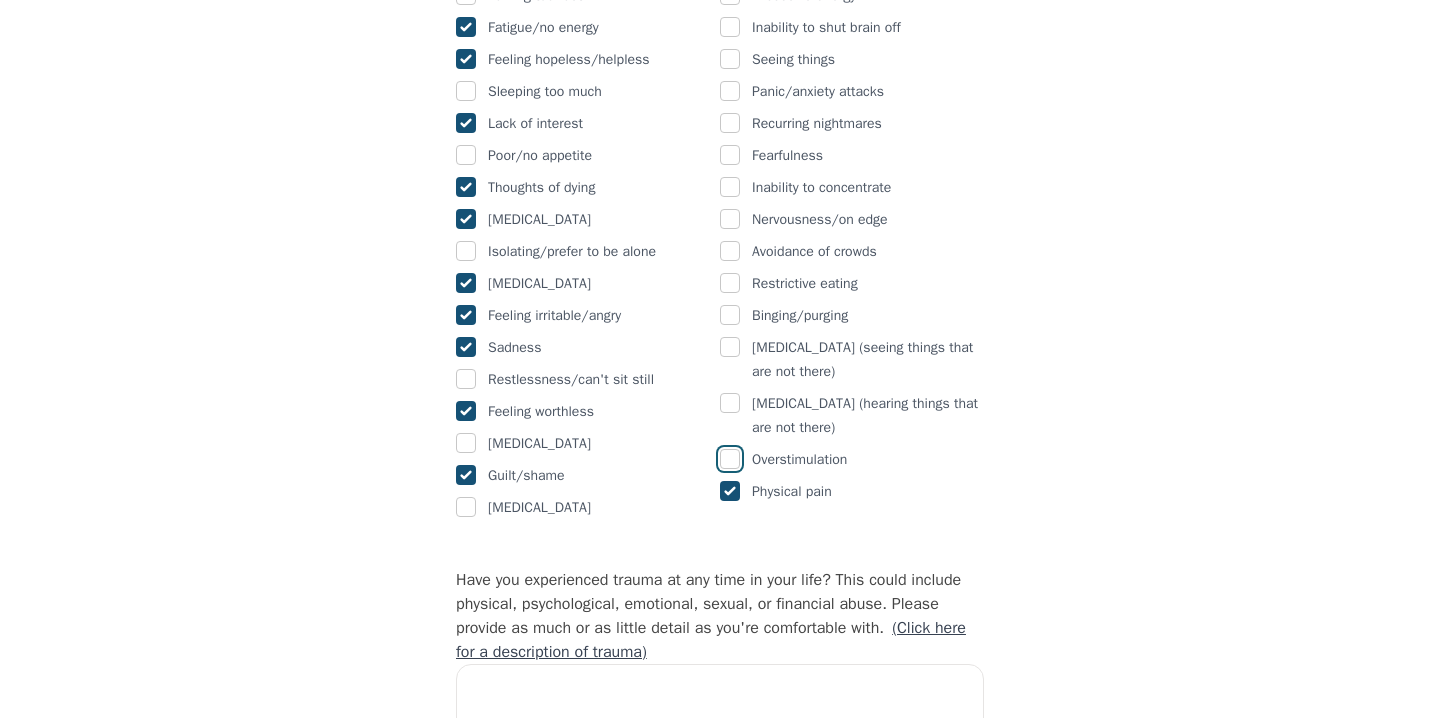 click at bounding box center [730, 459] 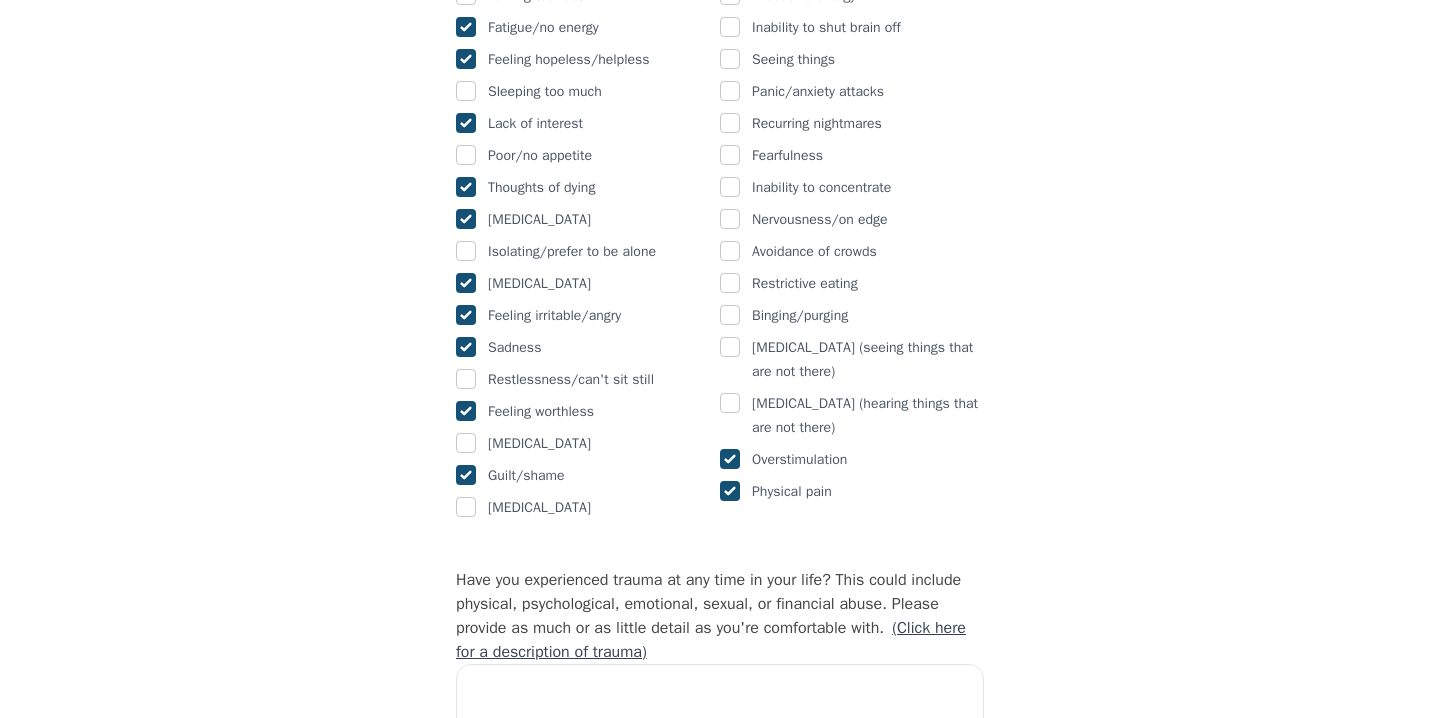 checkbox on "true" 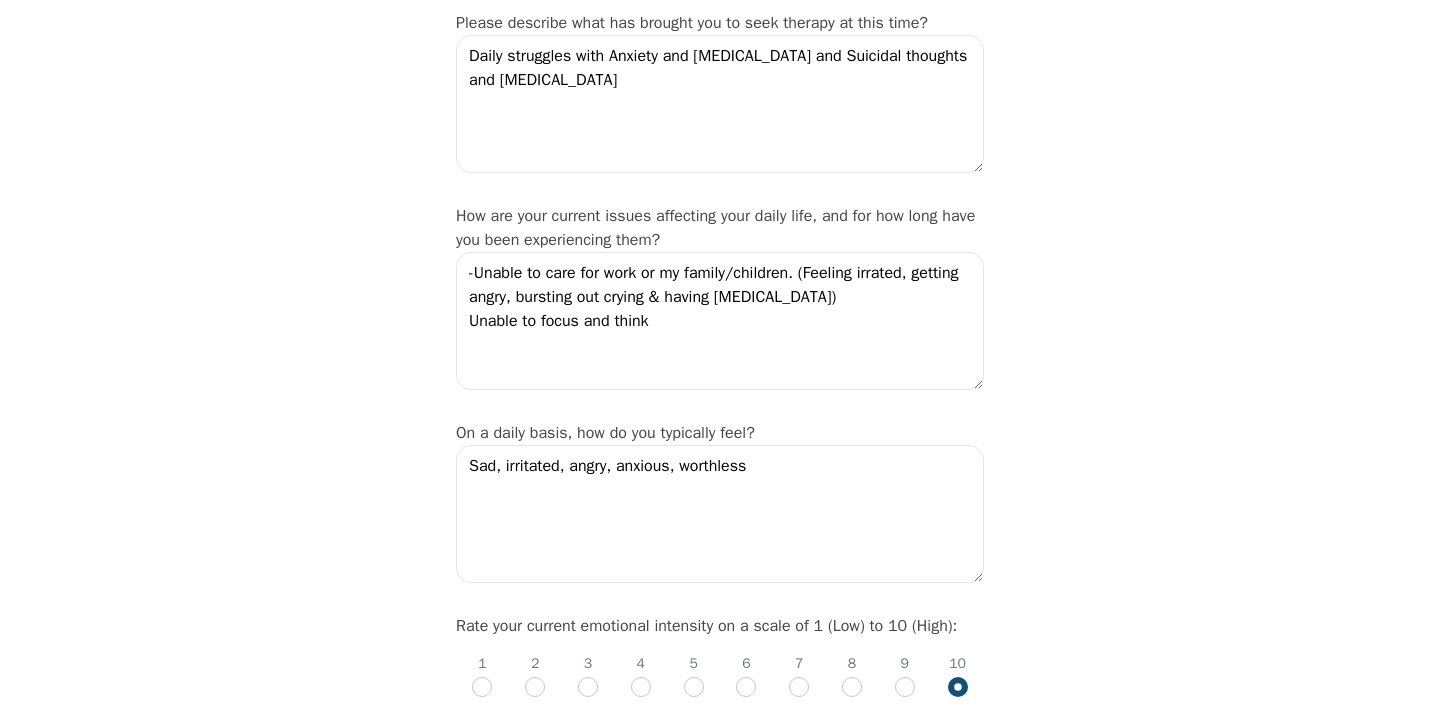 scroll, scrollTop: 315, scrollLeft: 0, axis: vertical 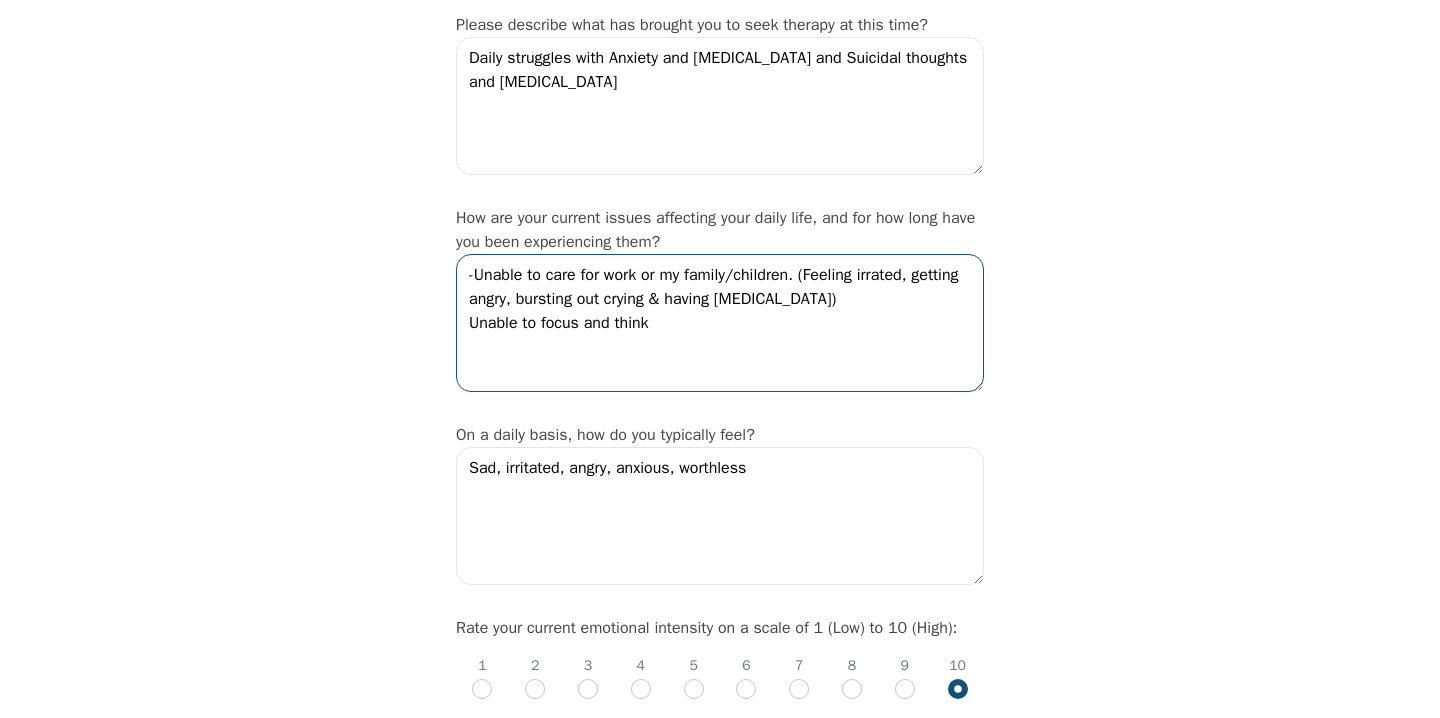 click on "-Unable to care for work or my family/children. (Feeling irrated, getting angry, bursting out crying & having [MEDICAL_DATA])
Unable to focus and think" at bounding box center [720, 323] 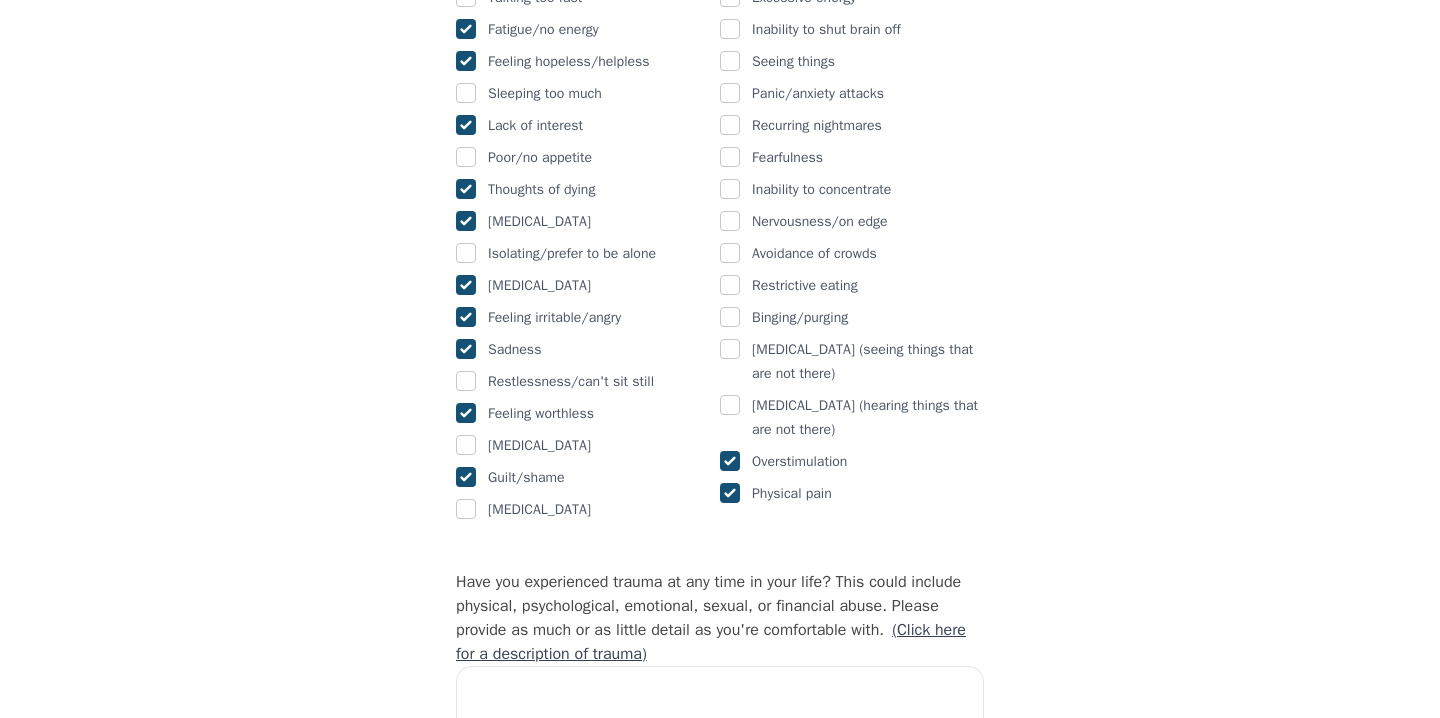 scroll, scrollTop: 1400, scrollLeft: 0, axis: vertical 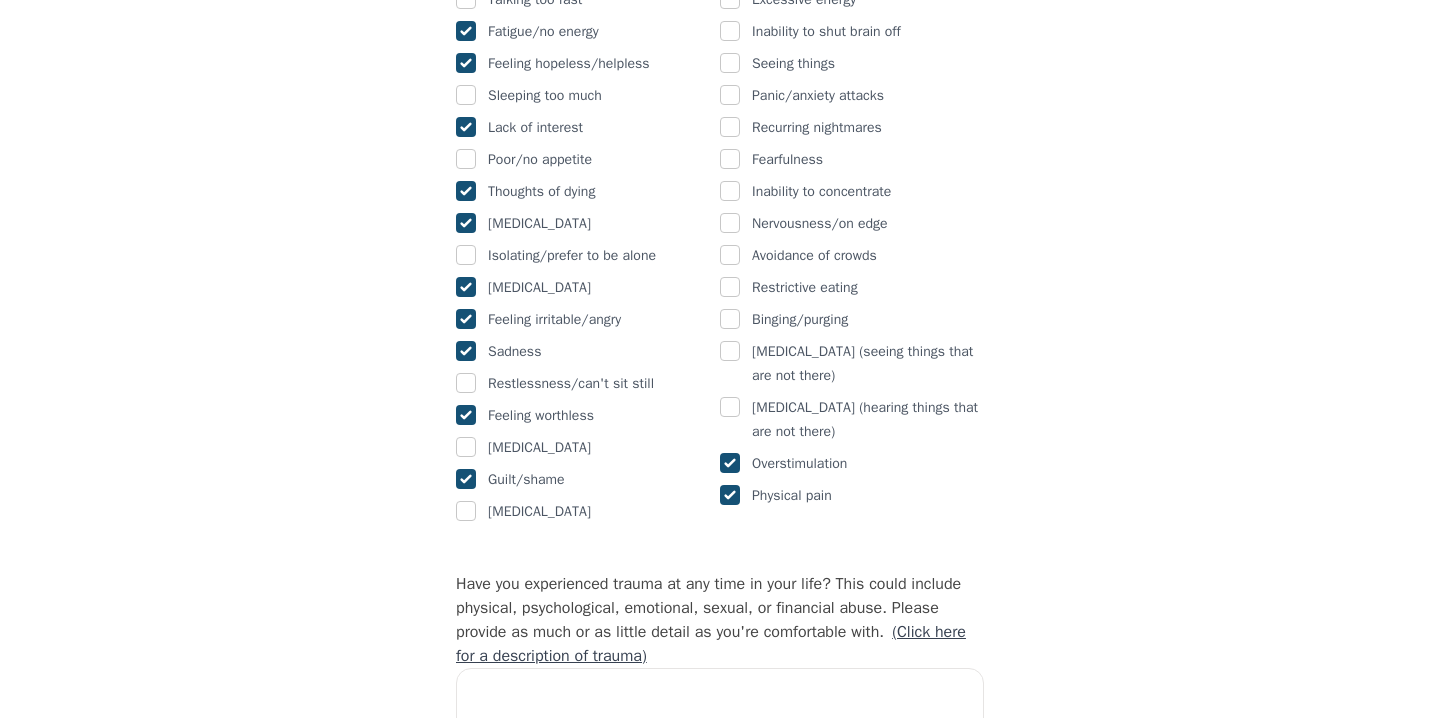 type on "-Unable to care for work or my family/children. (Feeling irrated, getting angry, bursting out crying & having [MEDICAL_DATA])
Unable to focus and think - very overwhelmed." 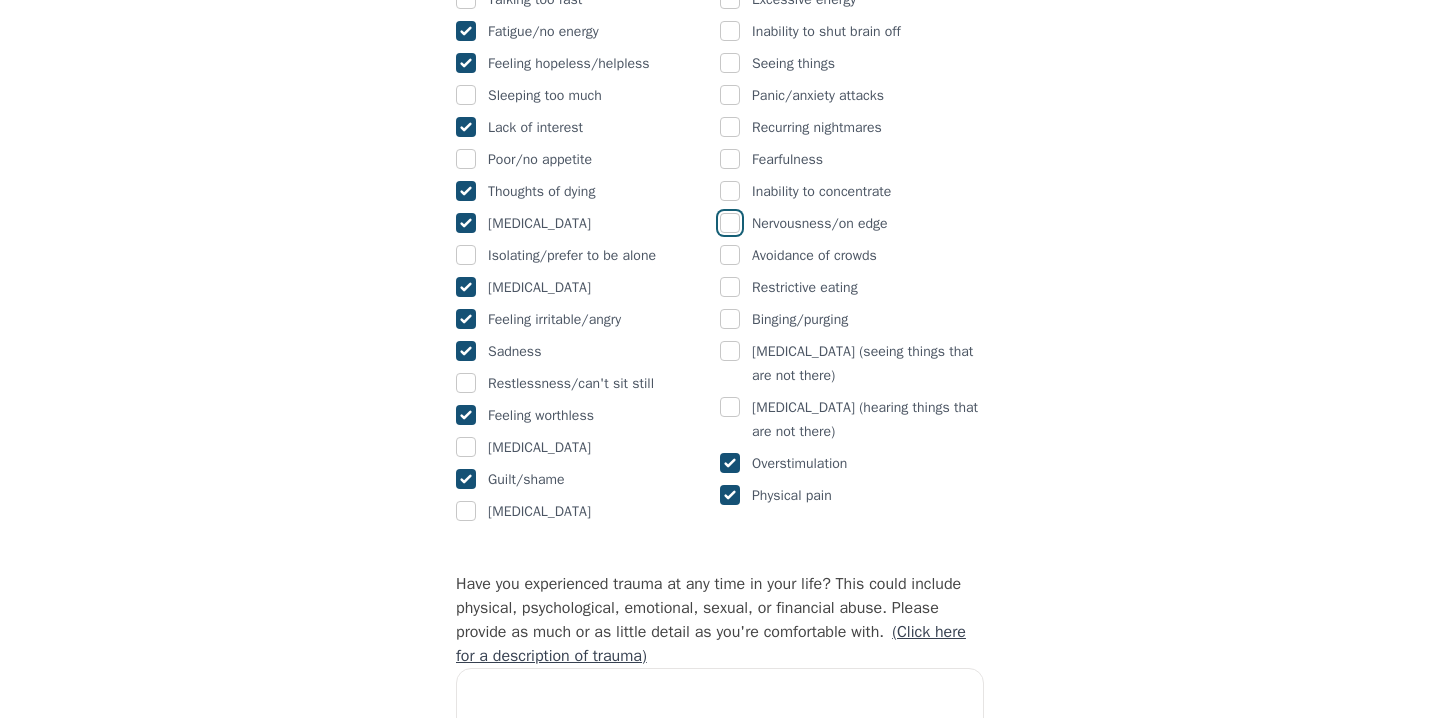 click at bounding box center (730, 223) 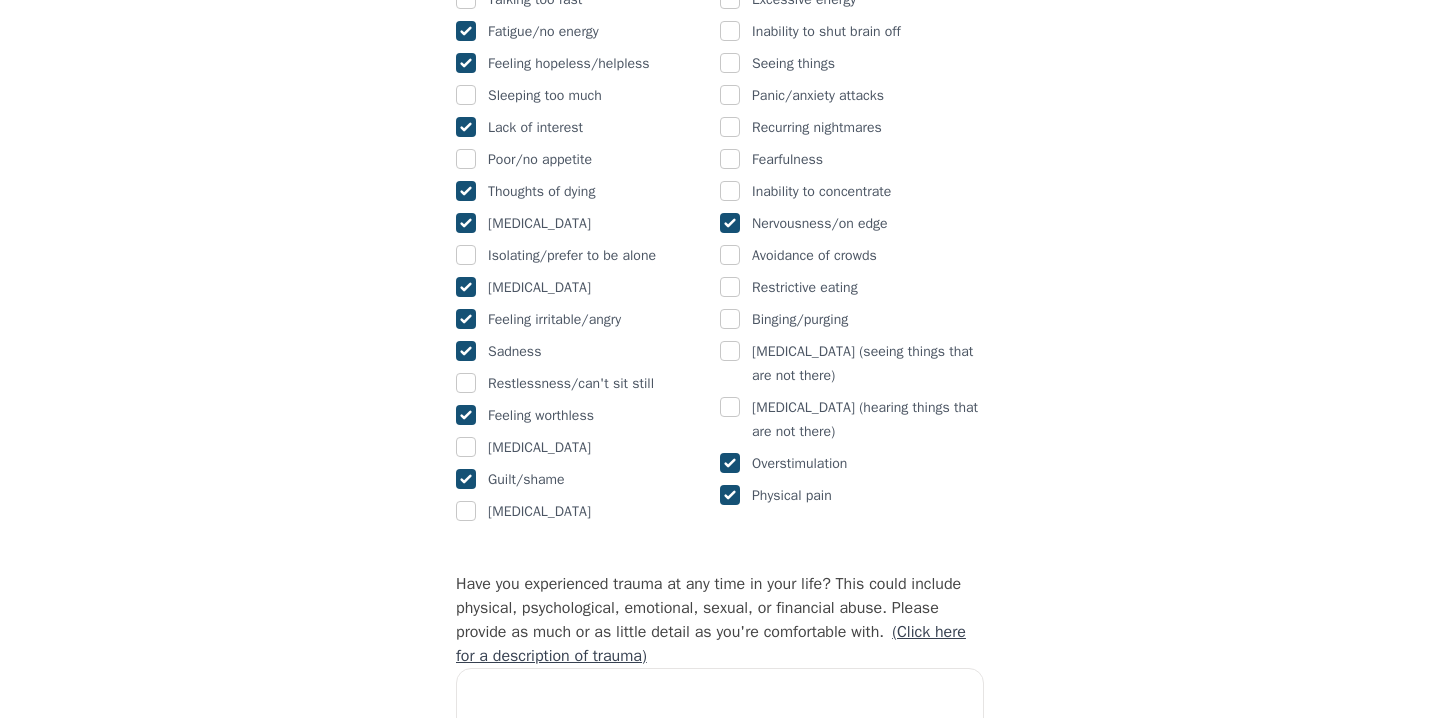 checkbox on "true" 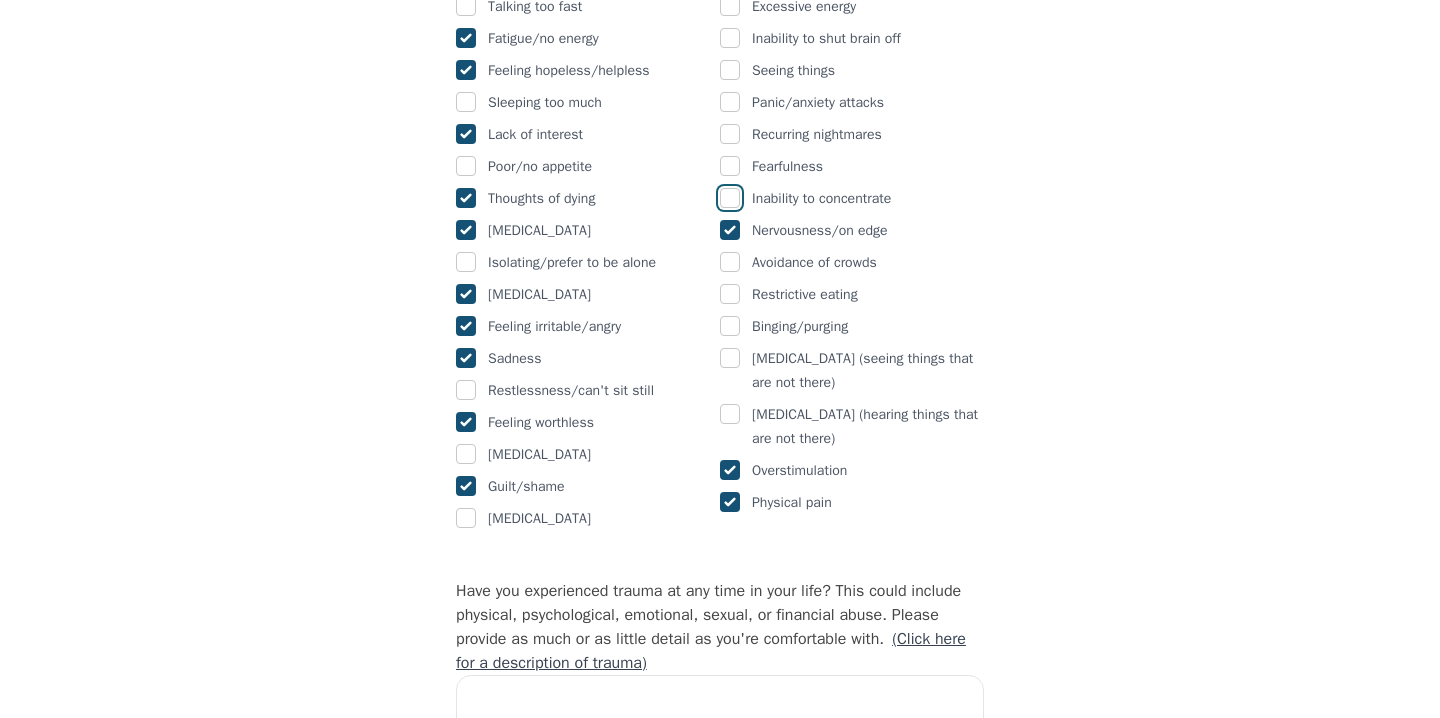 click at bounding box center (730, 198) 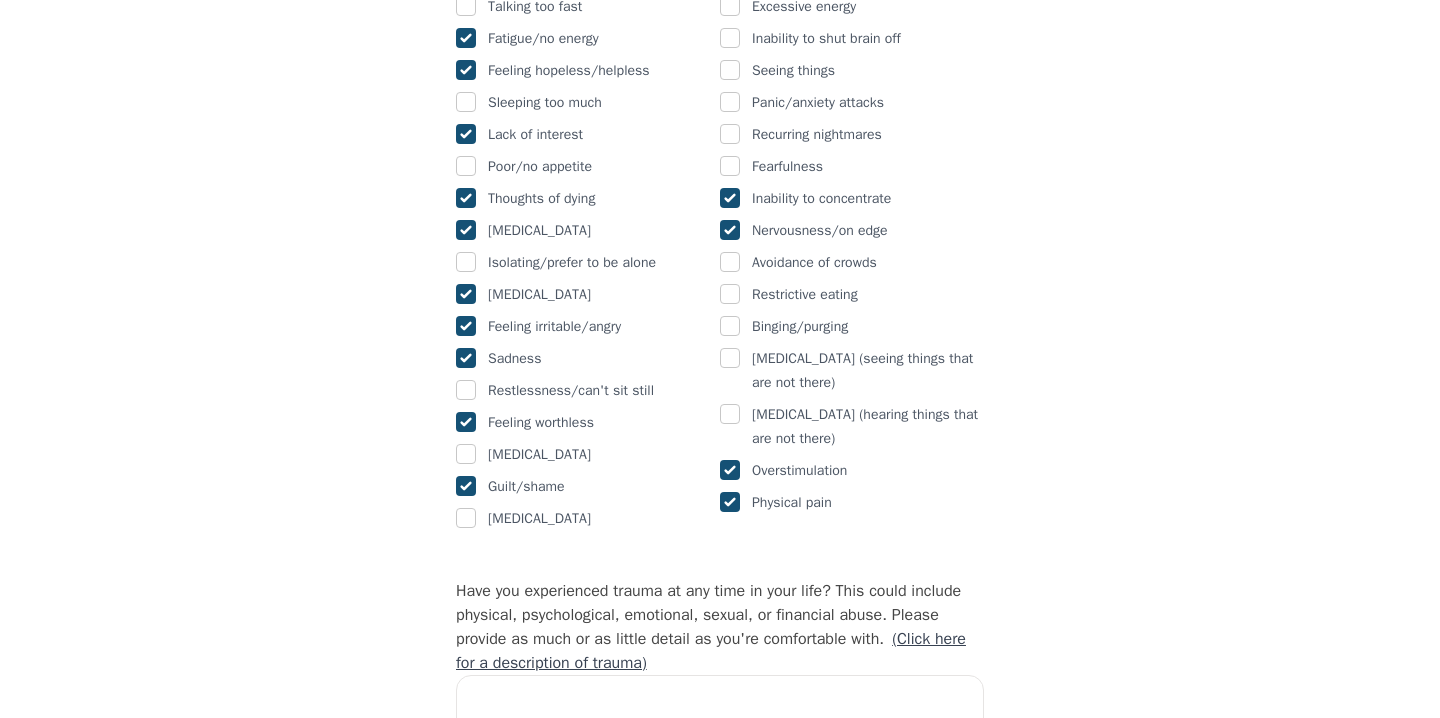 checkbox on "true" 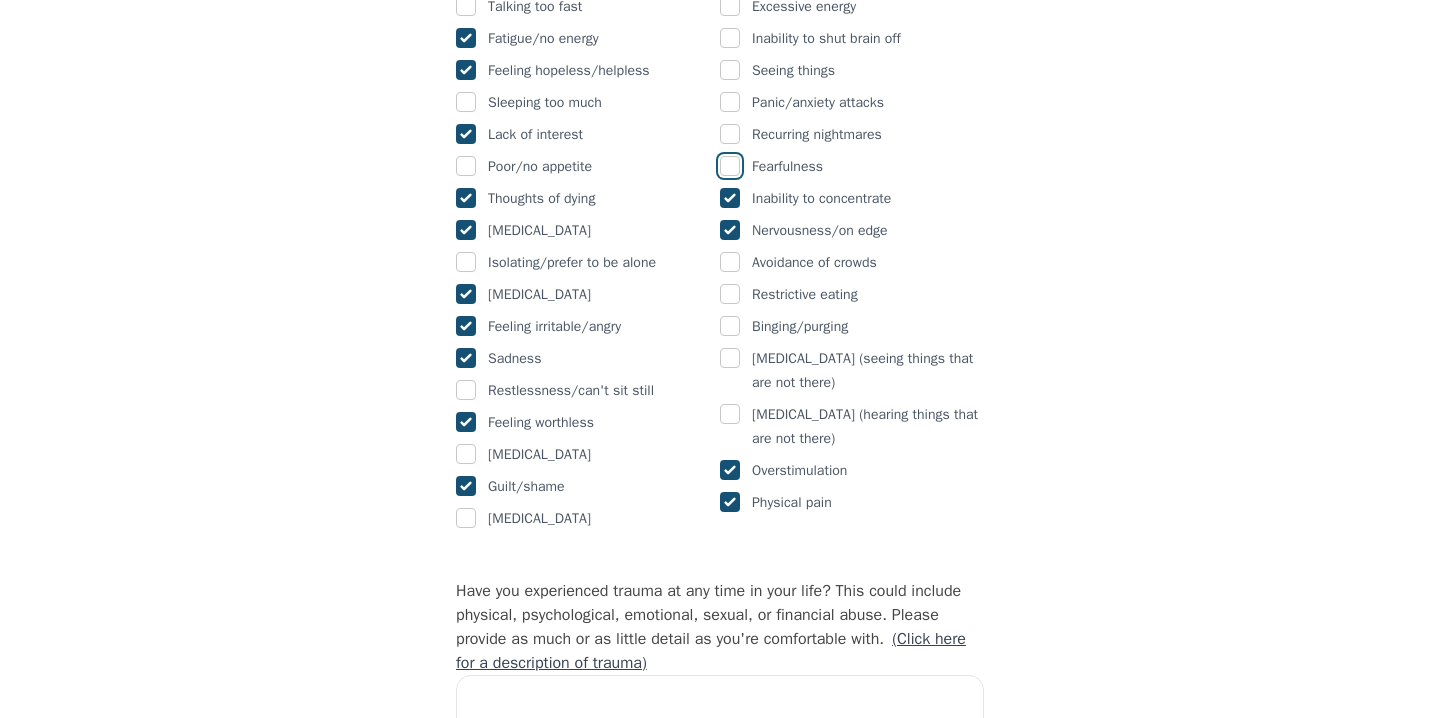 click at bounding box center [730, 166] 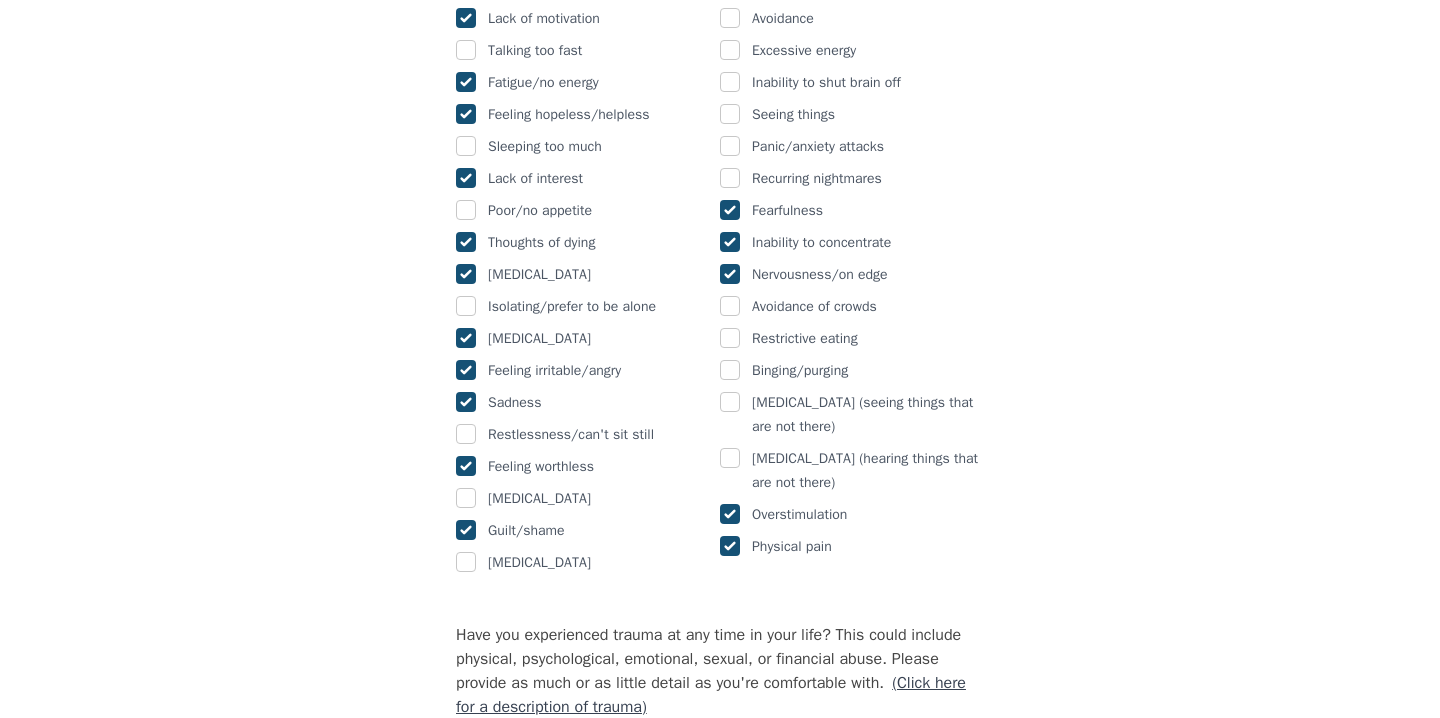 scroll, scrollTop: 1352, scrollLeft: 0, axis: vertical 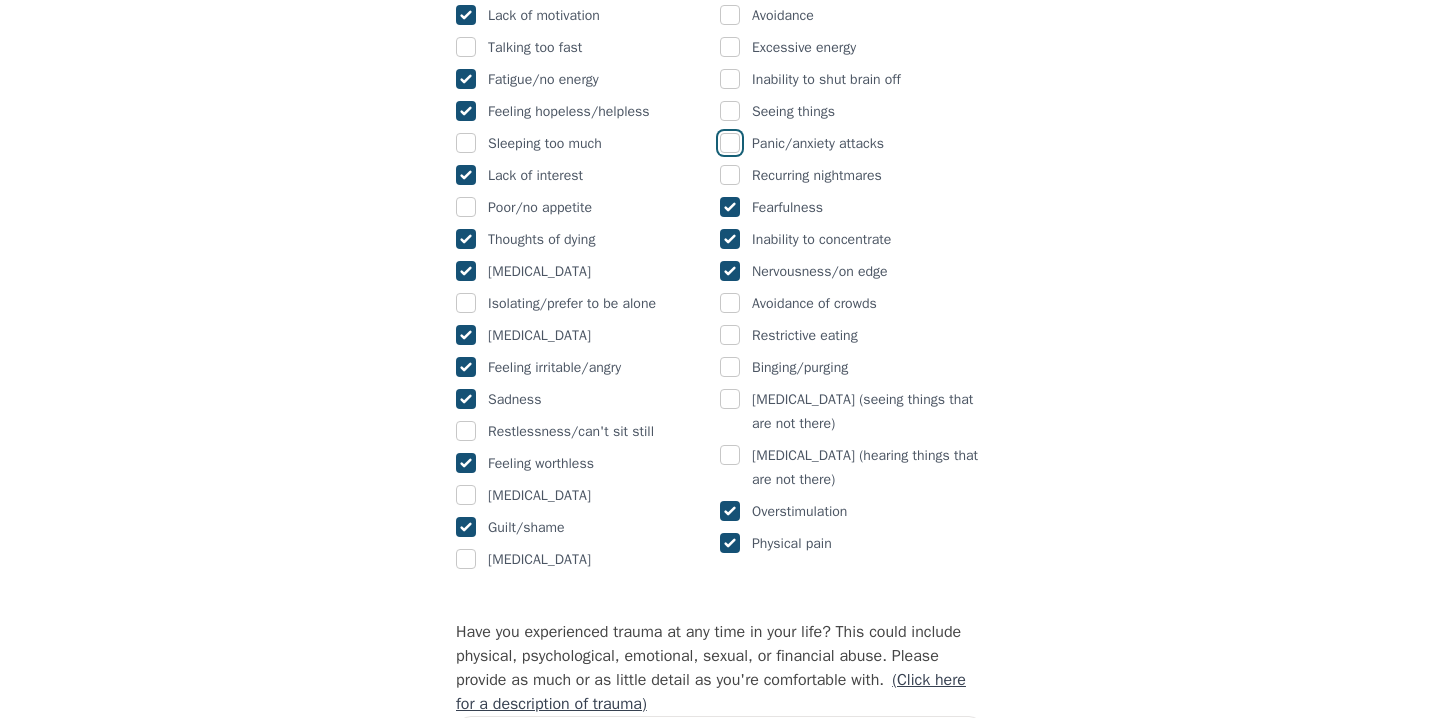 click at bounding box center (730, 143) 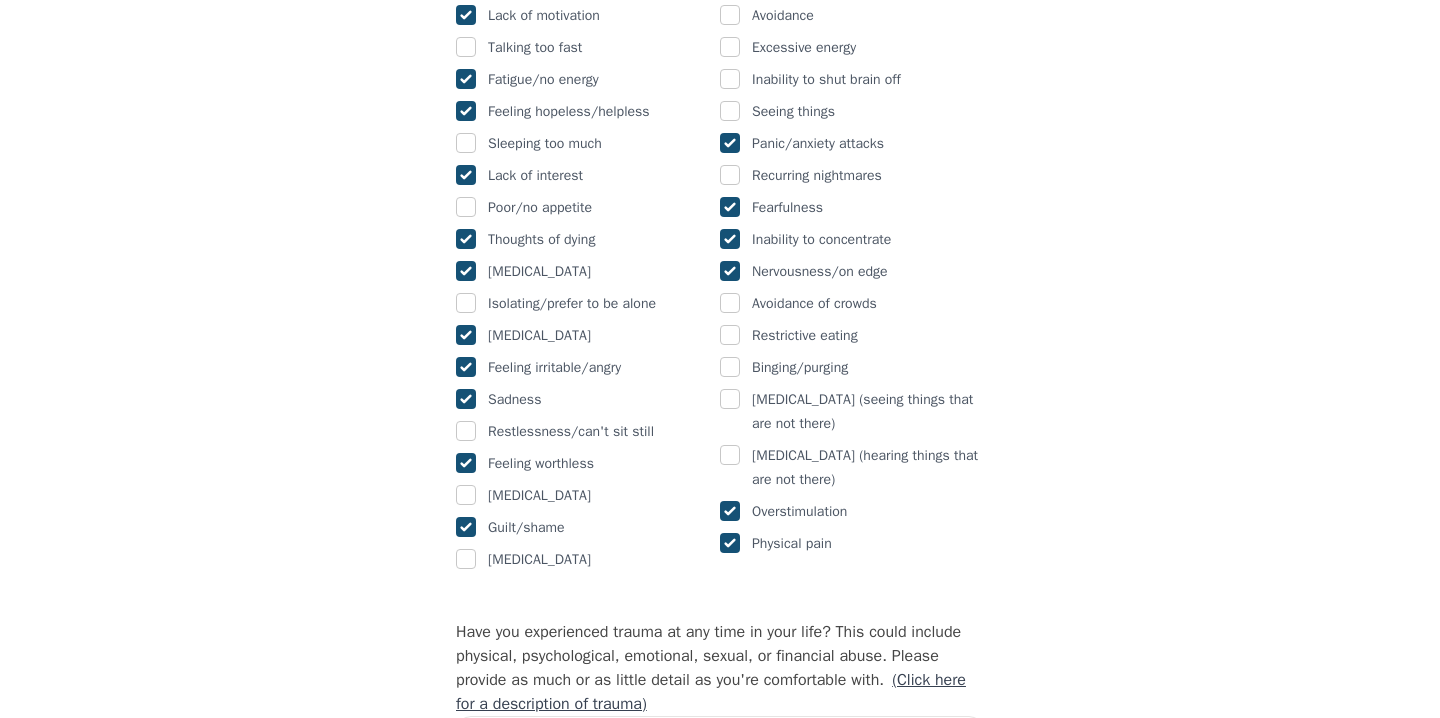 checkbox on "true" 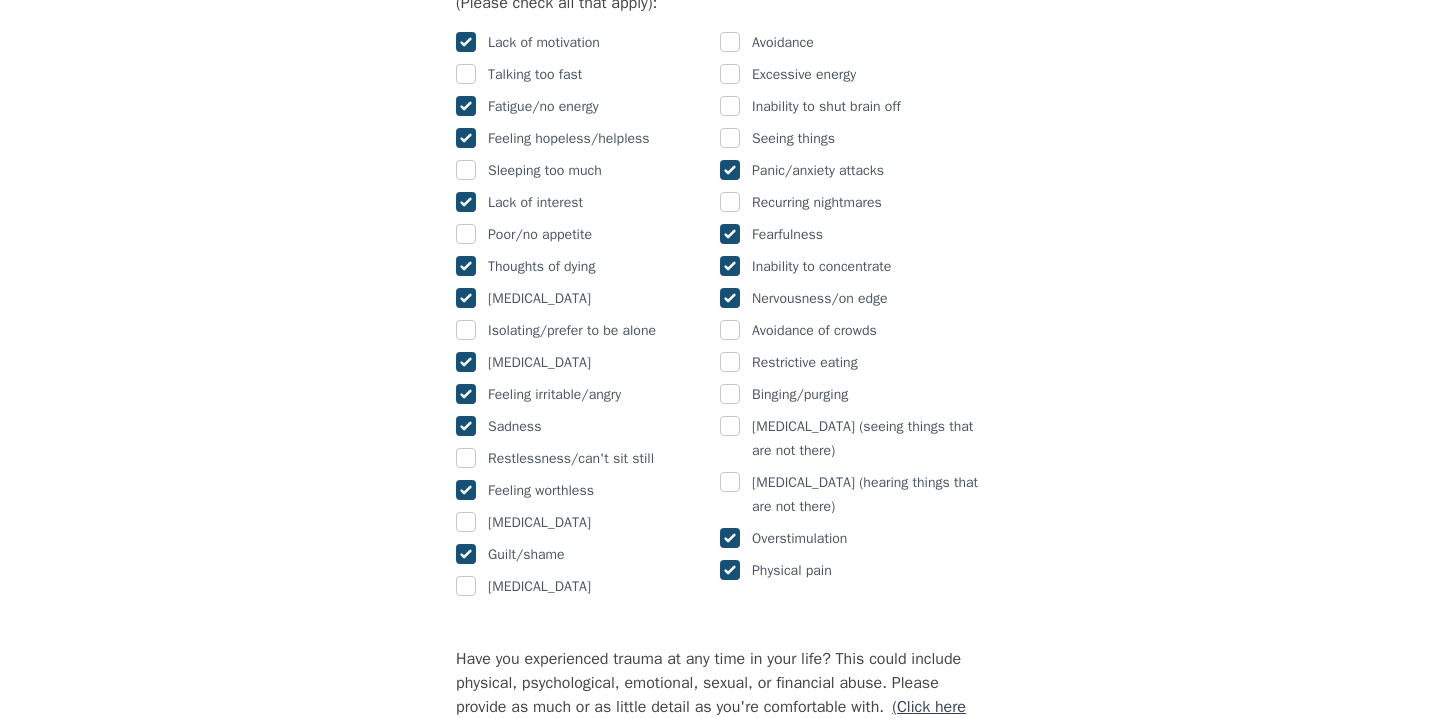 scroll, scrollTop: 1322, scrollLeft: 0, axis: vertical 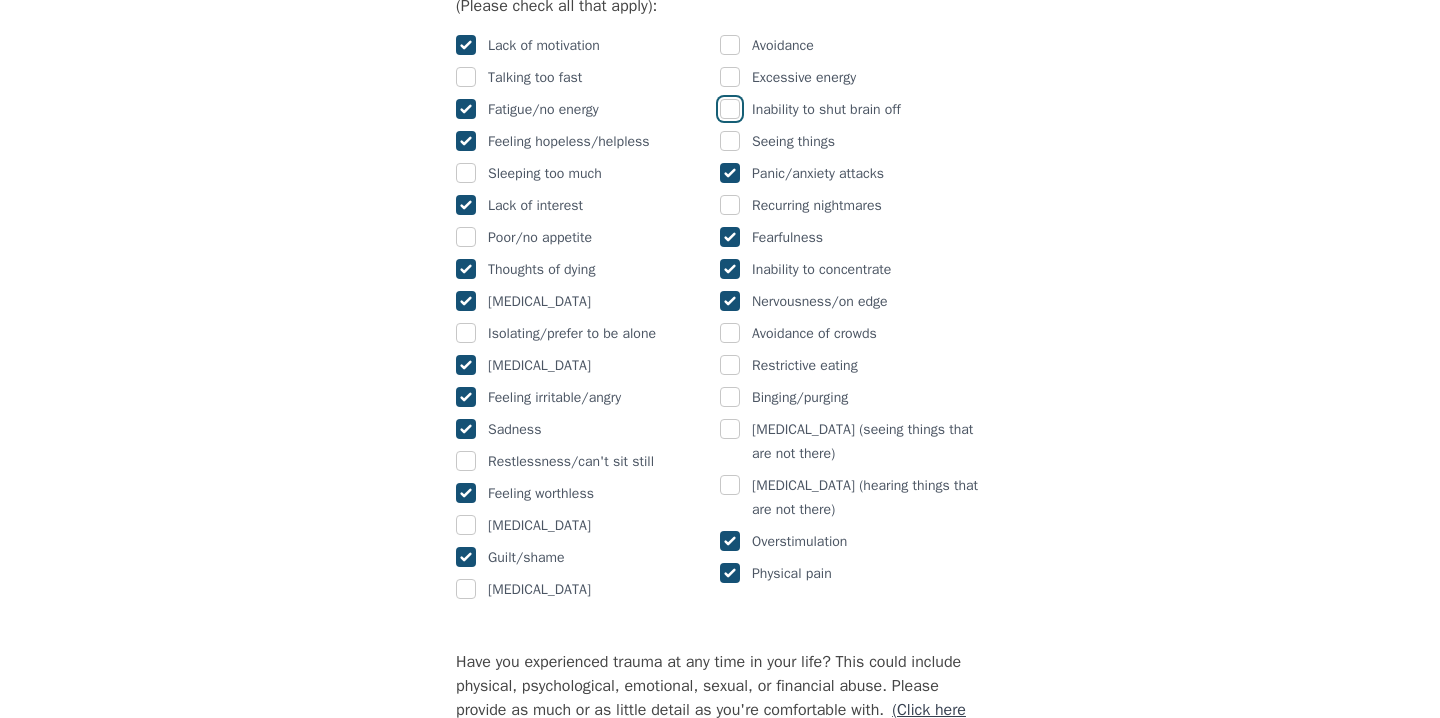 click at bounding box center (730, 109) 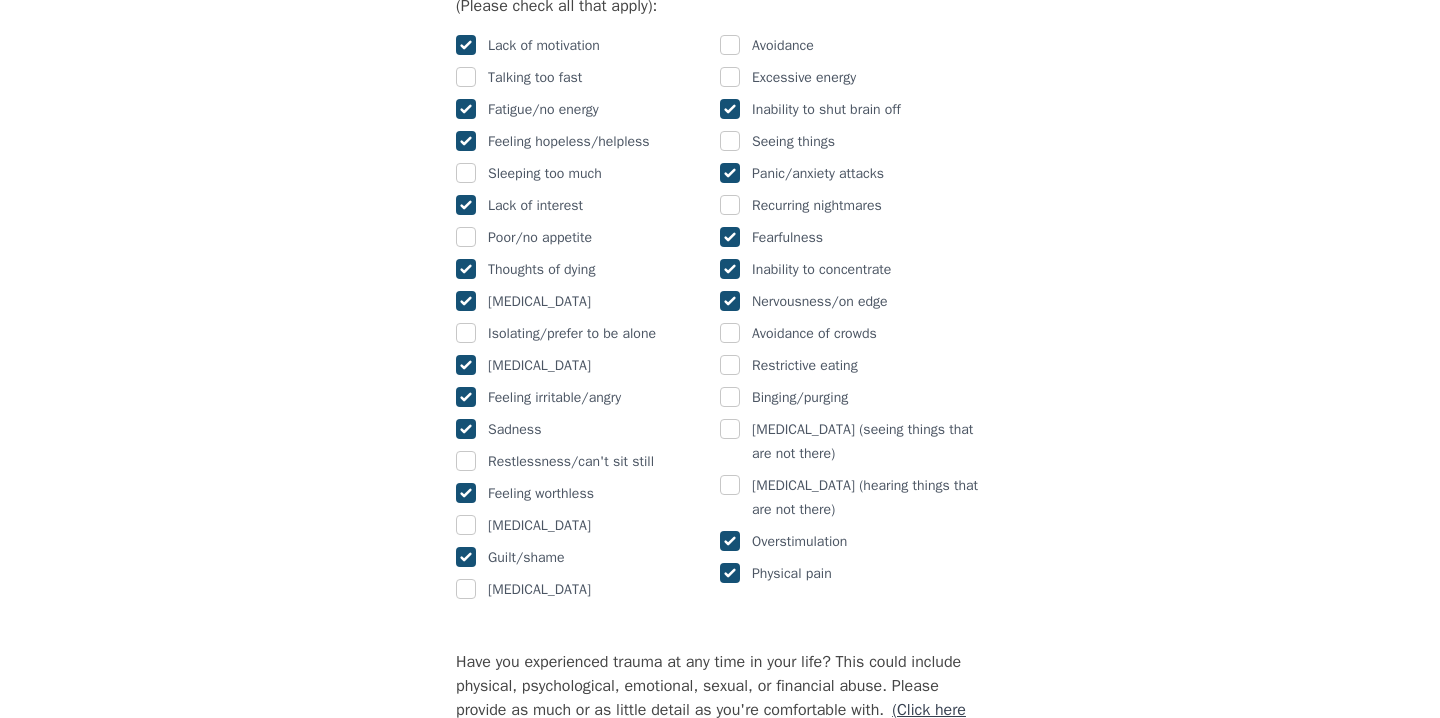 checkbox on "true" 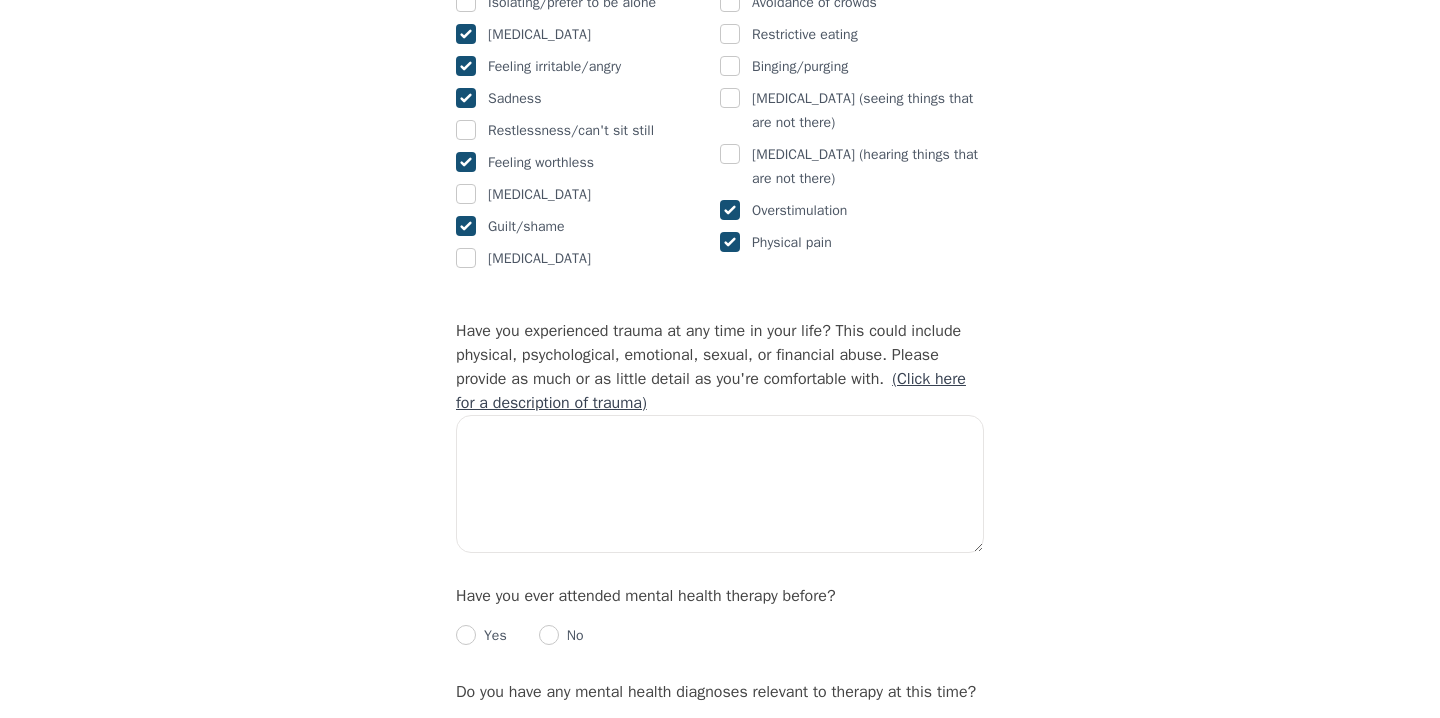 scroll, scrollTop: 1652, scrollLeft: 0, axis: vertical 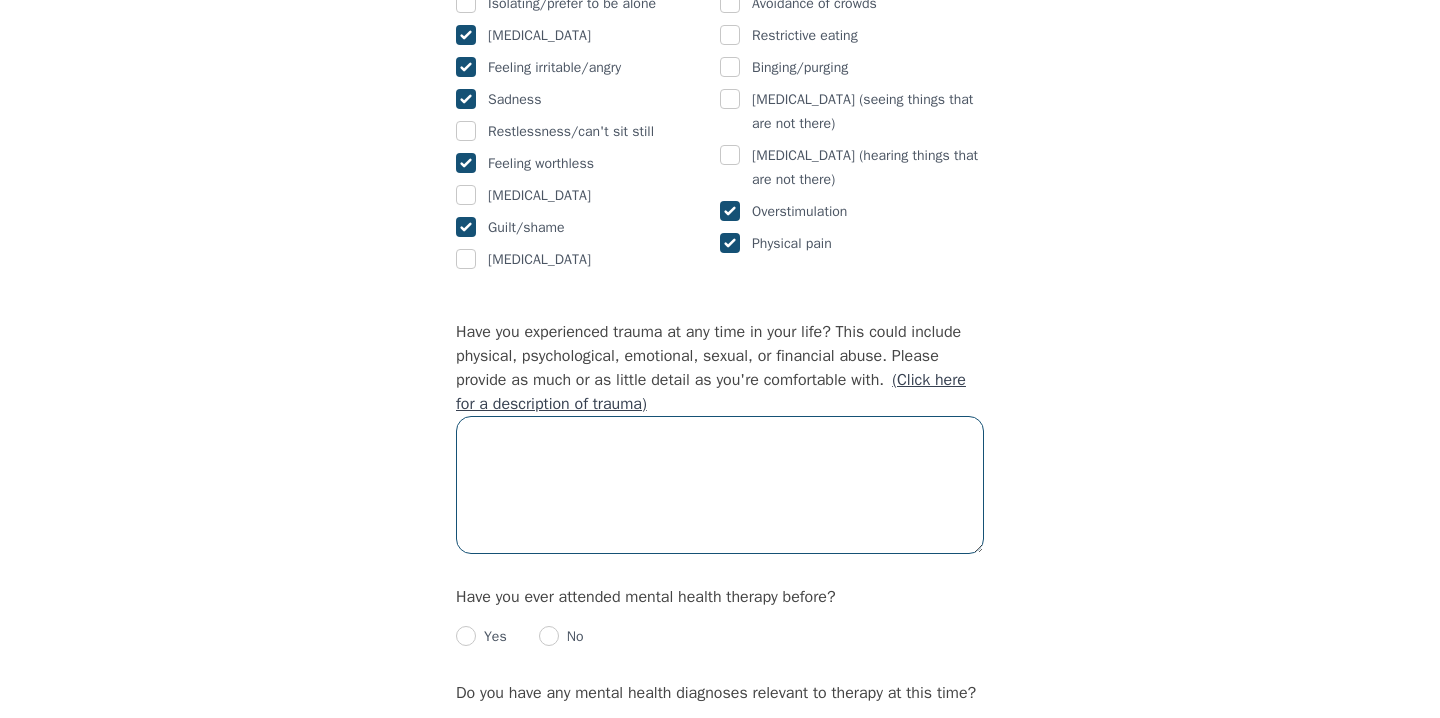 click at bounding box center [720, 485] 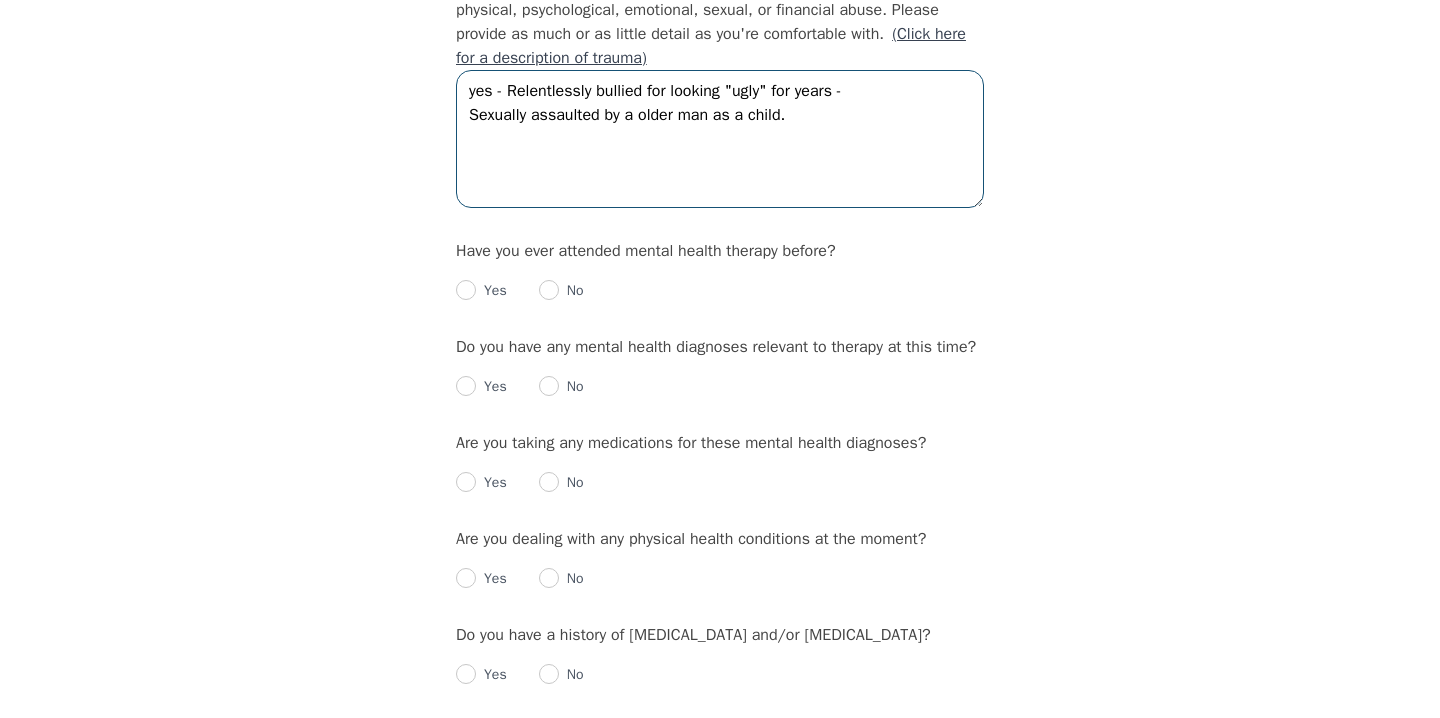 scroll, scrollTop: 2002, scrollLeft: 0, axis: vertical 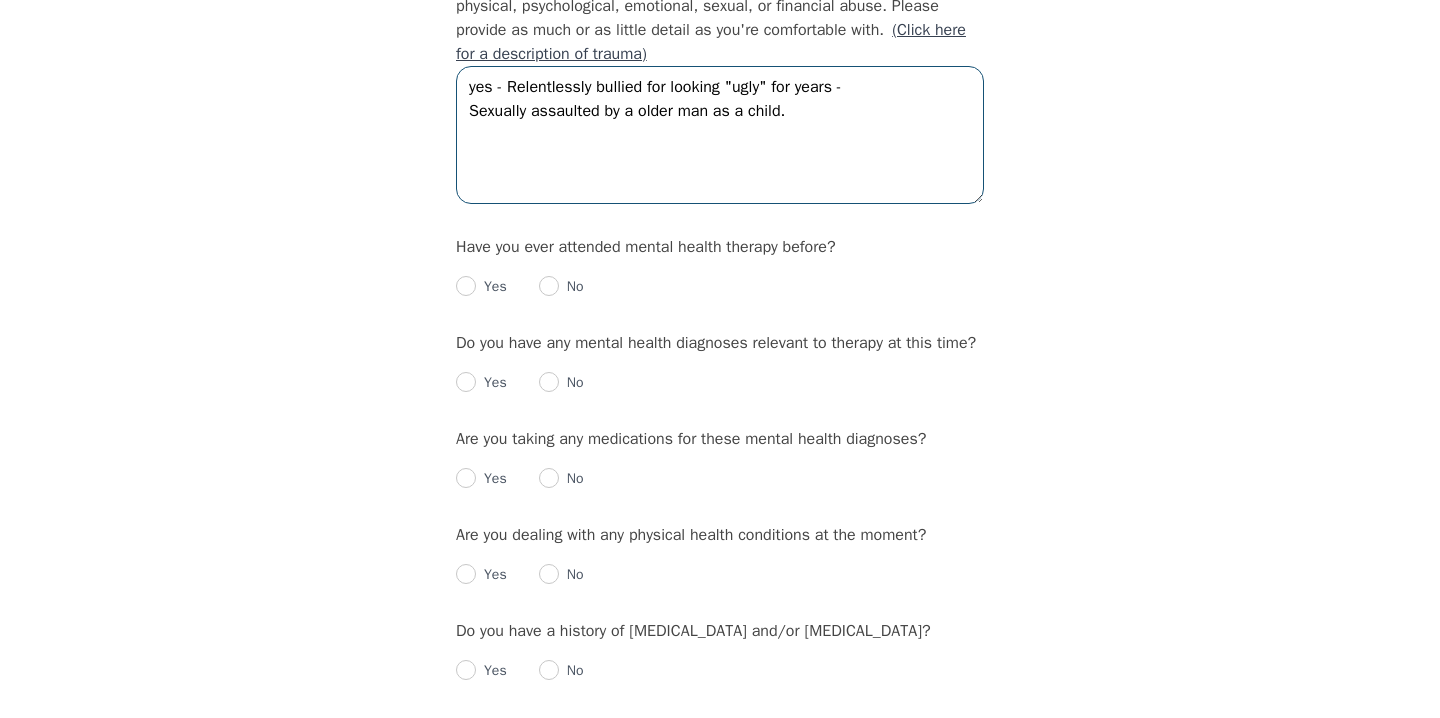 type on "yes - Relentlessly bullied for looking "ugly" for years -
Sexually assaulted by a older man as a child." 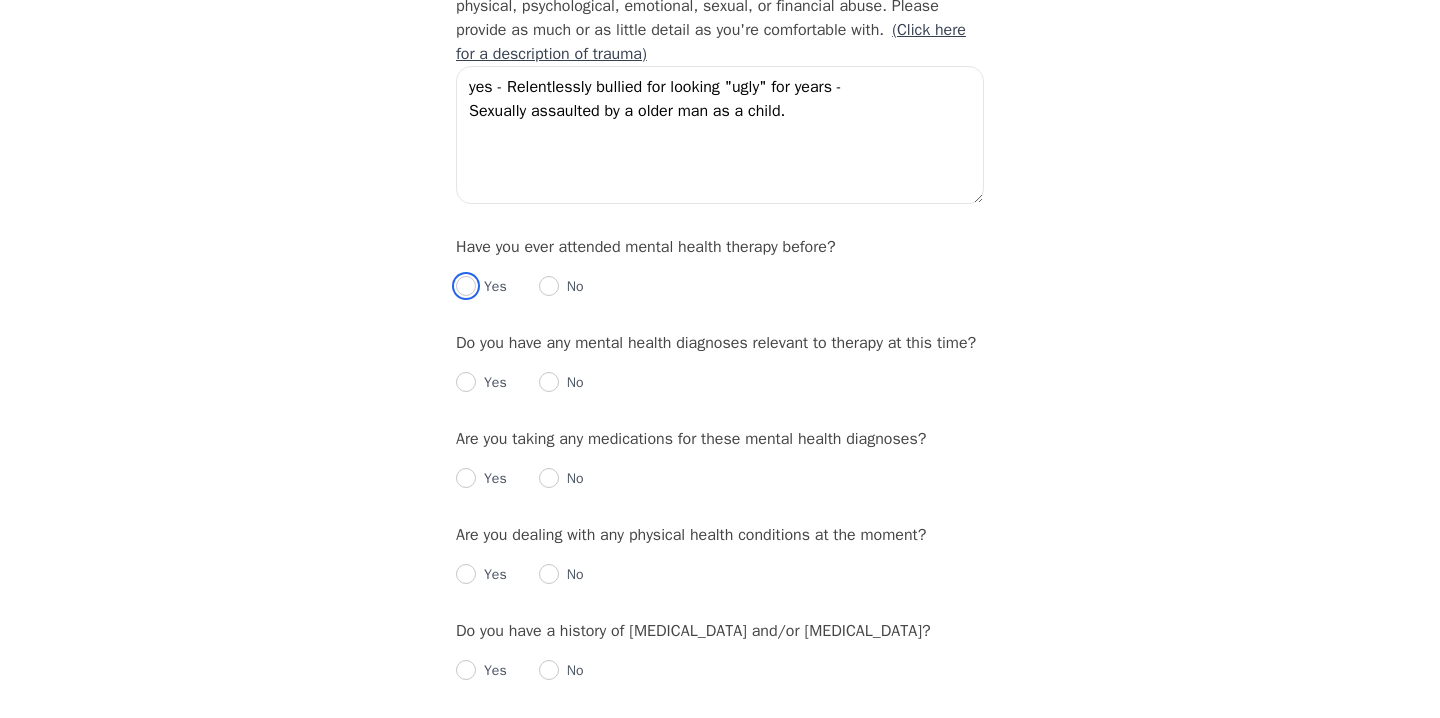 click at bounding box center [466, 286] 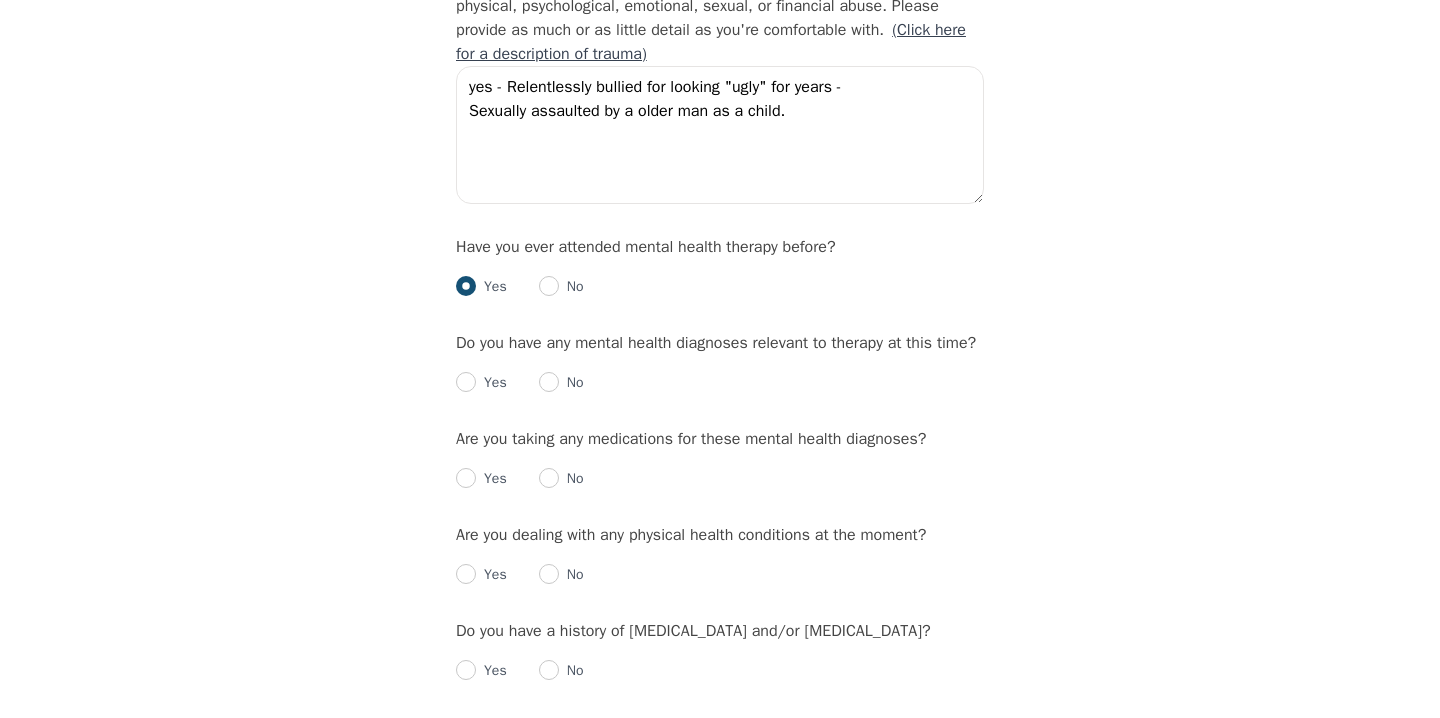 radio on "true" 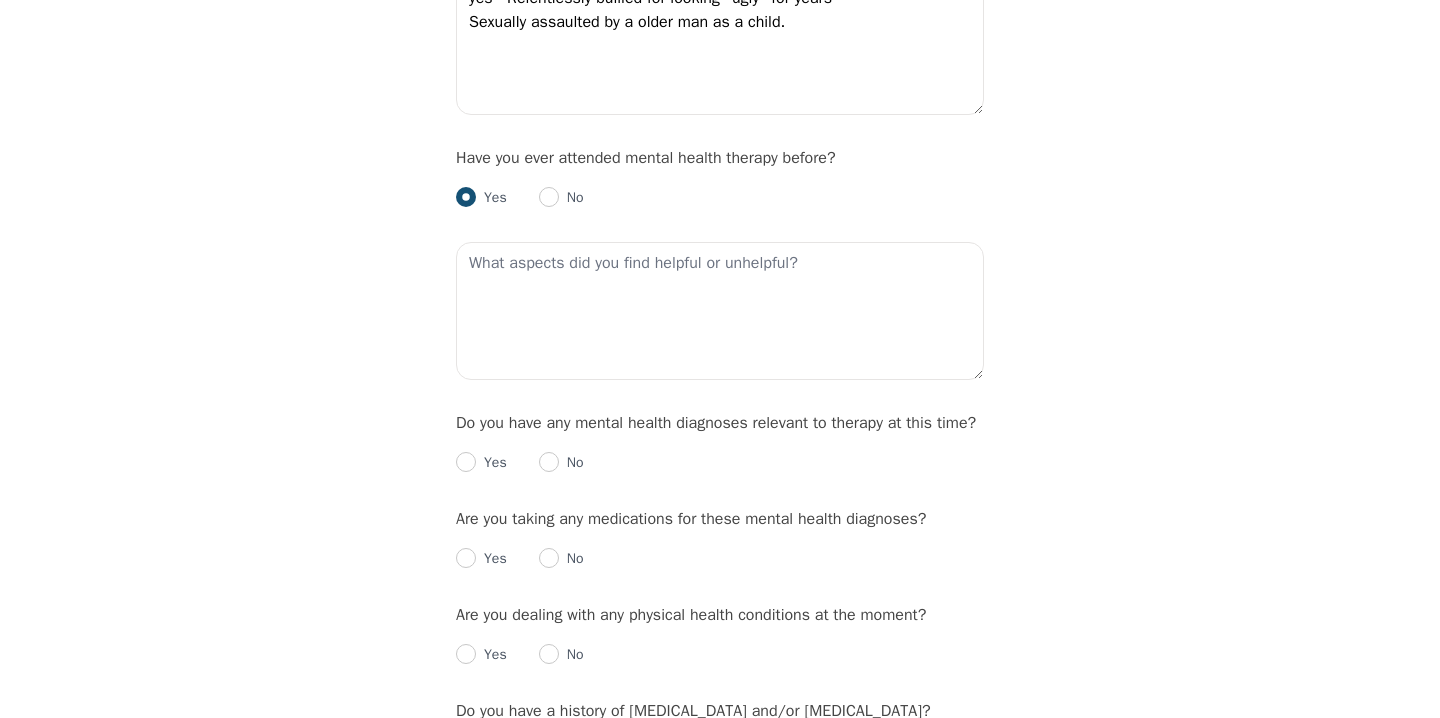 scroll, scrollTop: 2117, scrollLeft: 0, axis: vertical 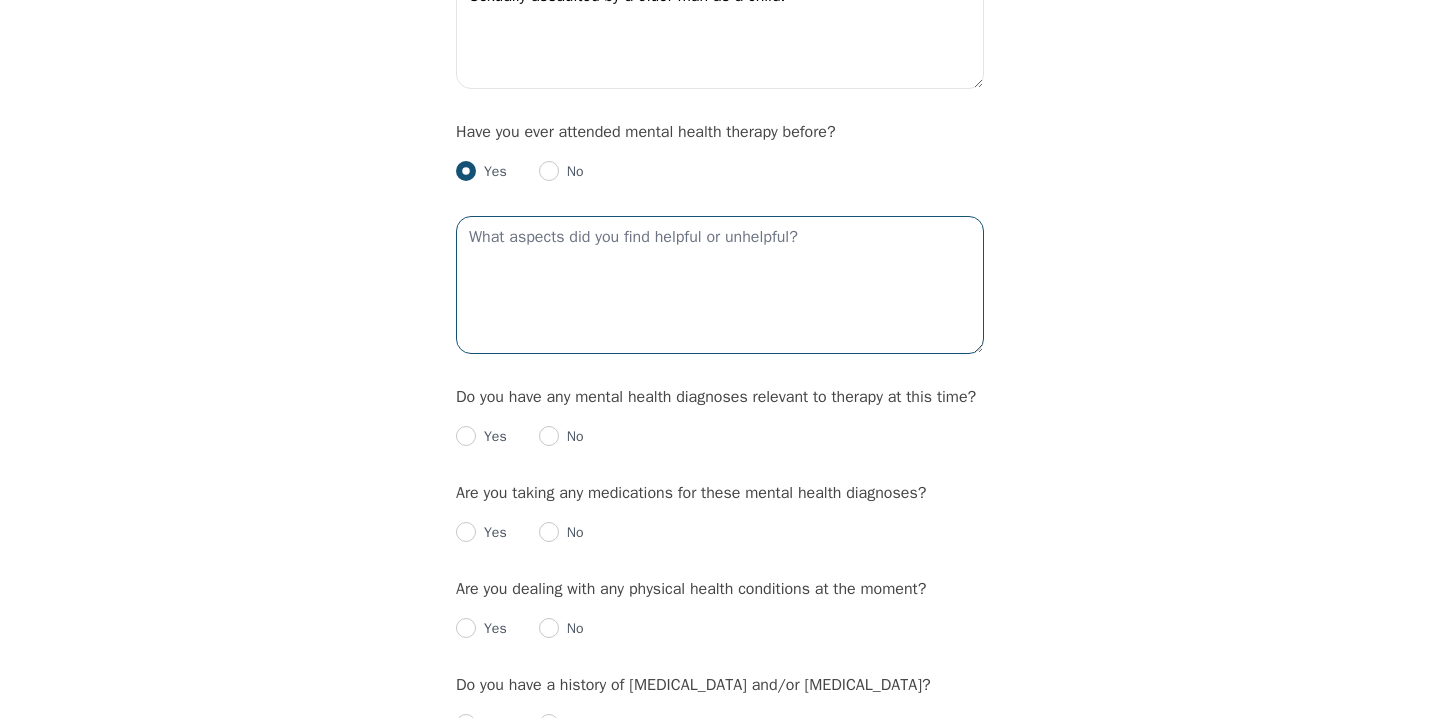 click at bounding box center [720, 285] 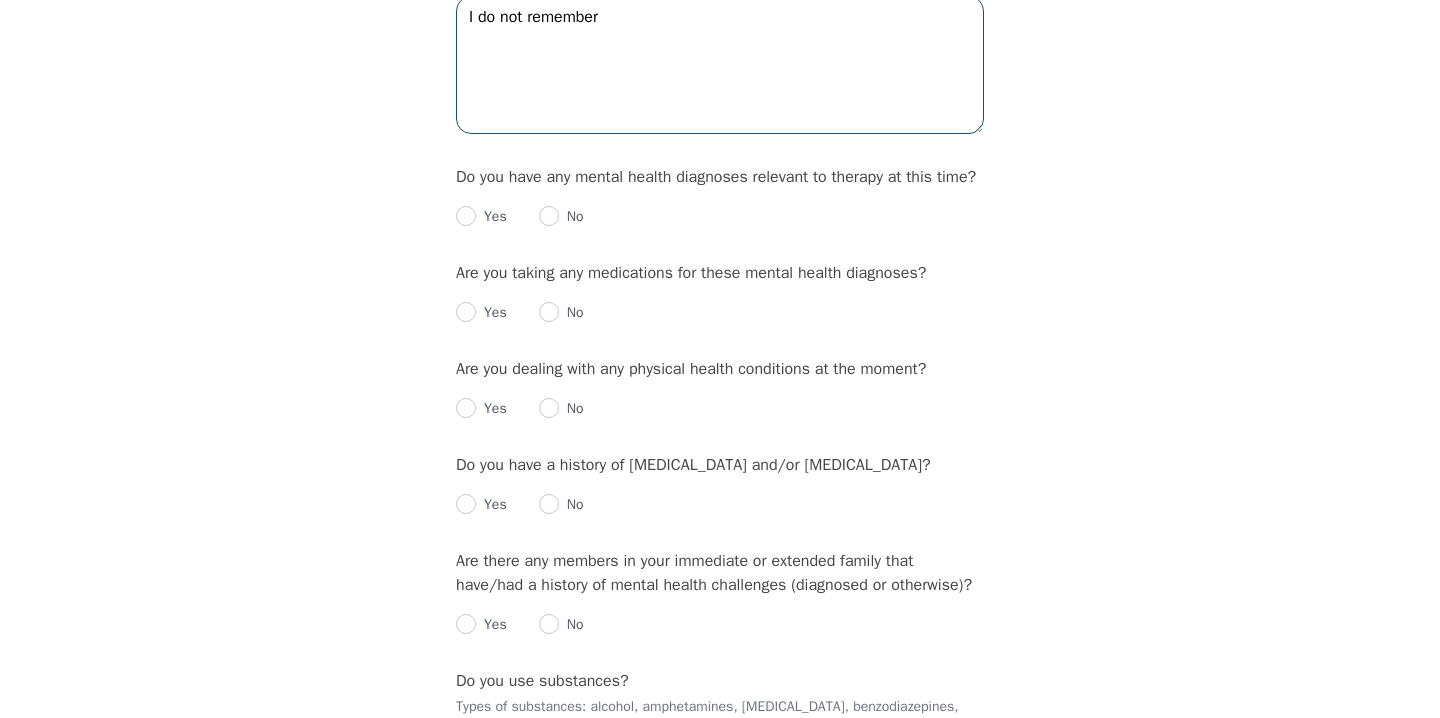 scroll, scrollTop: 2340, scrollLeft: 0, axis: vertical 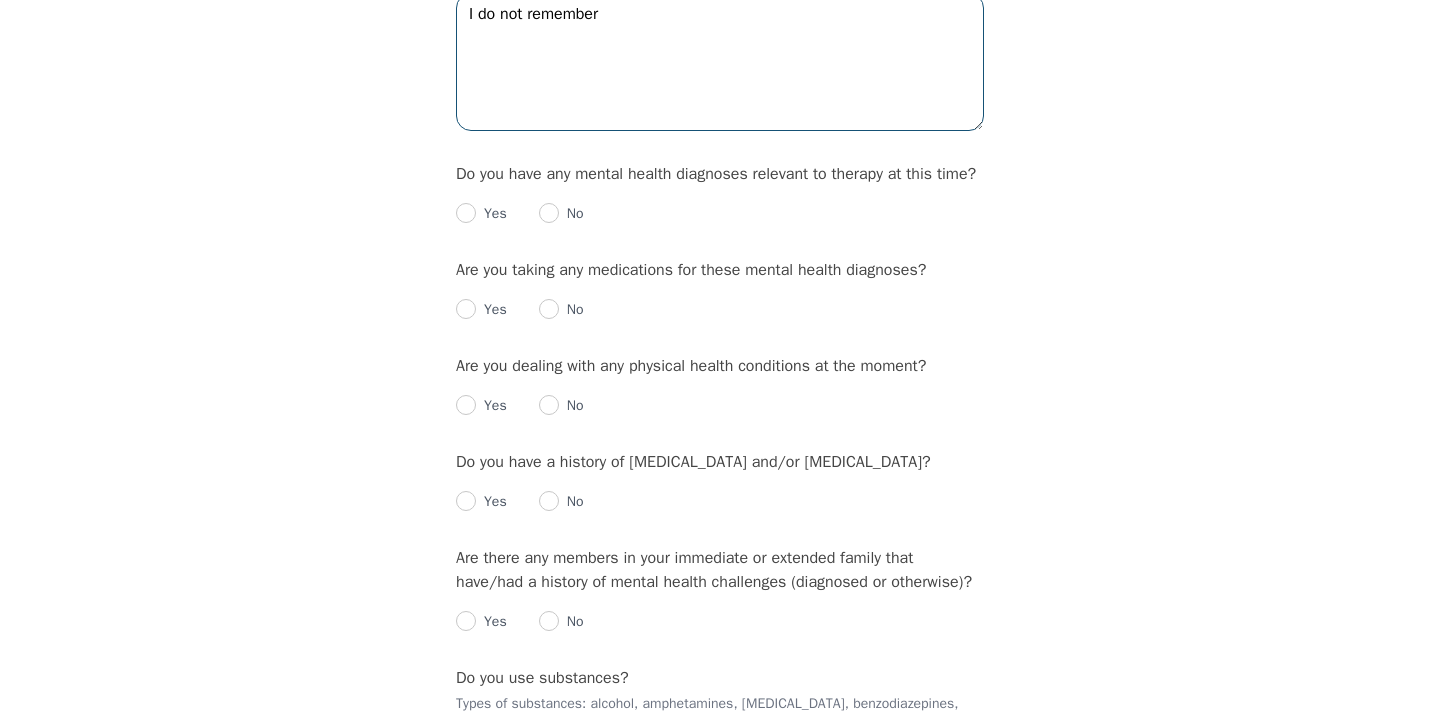 type on "I do not remember" 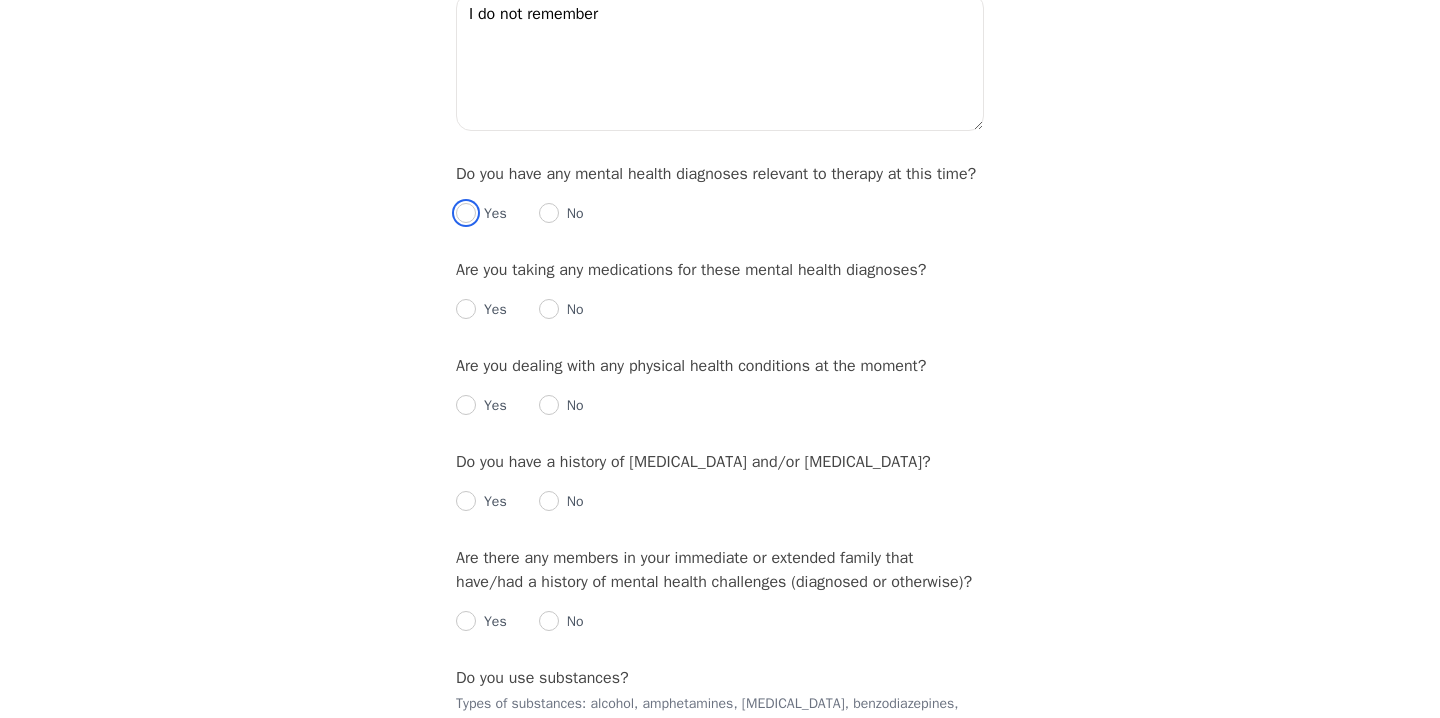 click at bounding box center [466, 213] 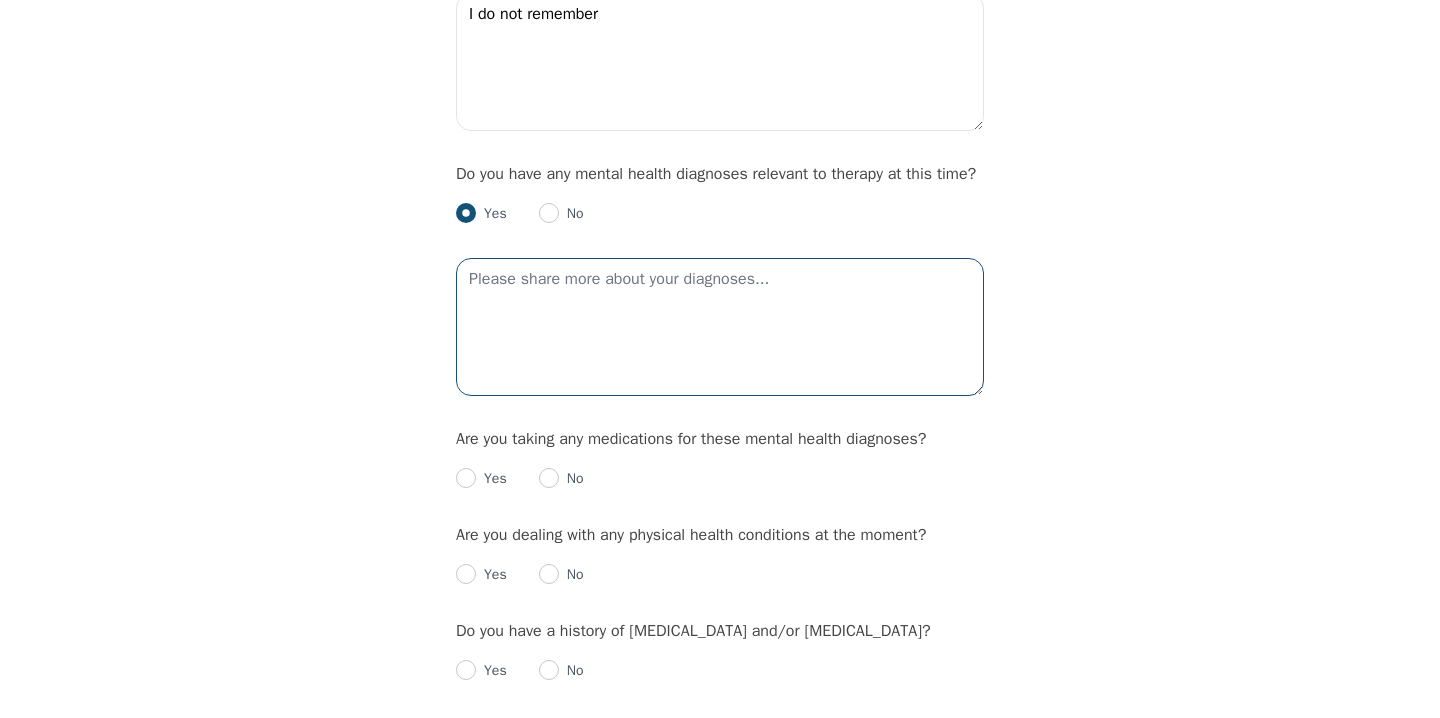 click at bounding box center (720, 327) 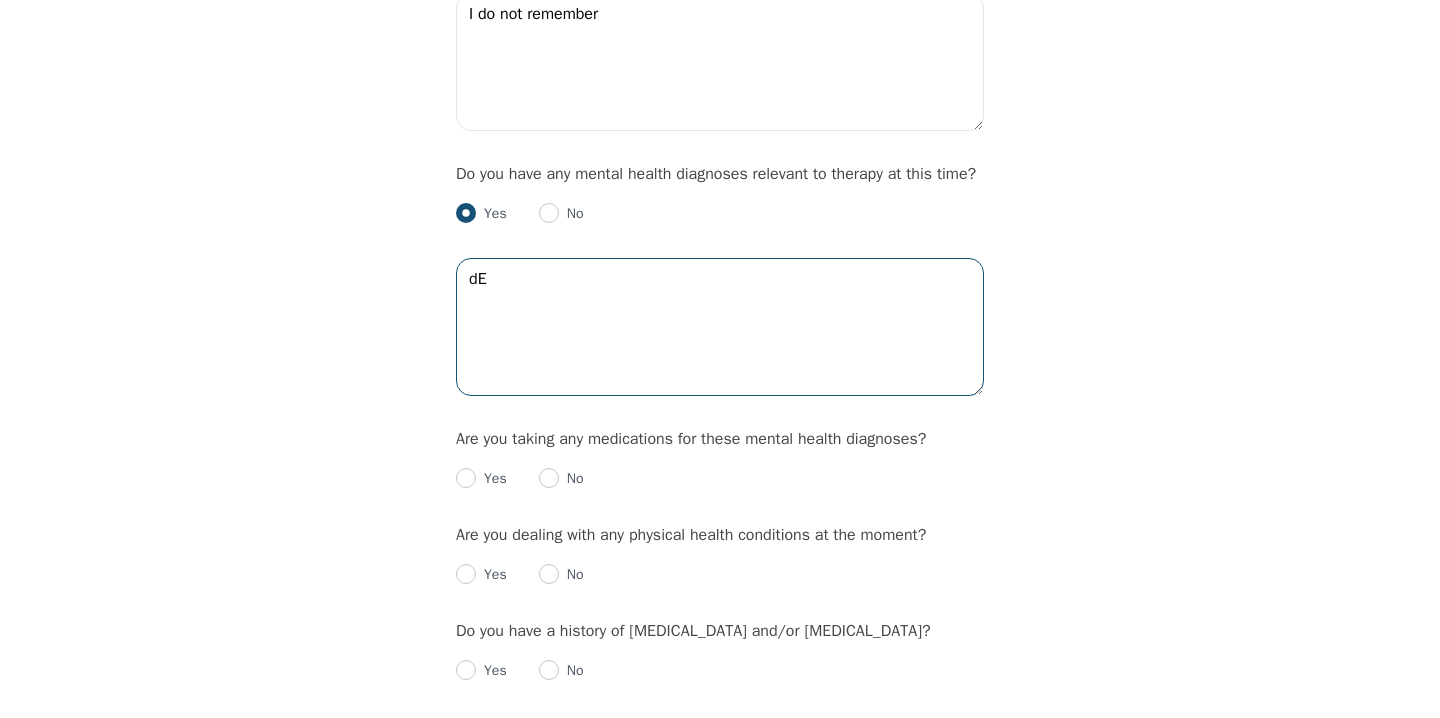 type on "d" 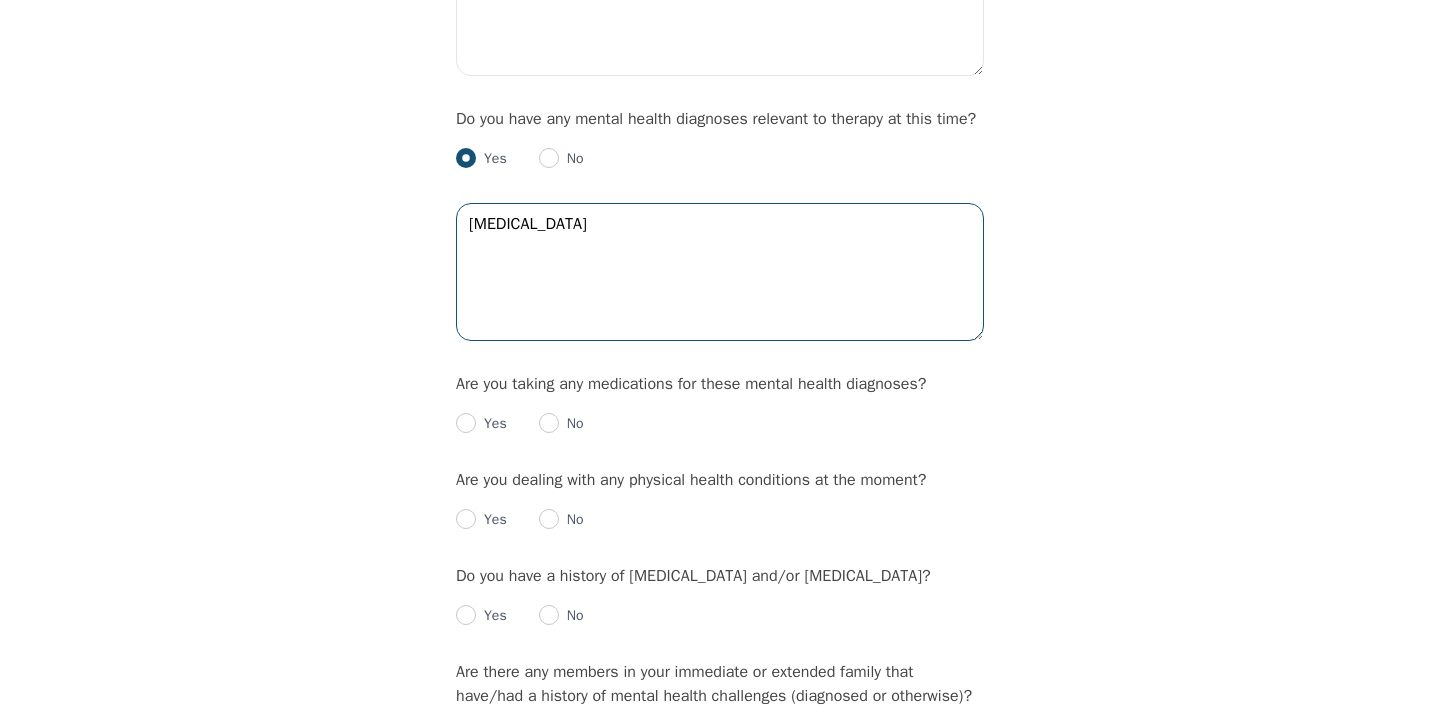 scroll, scrollTop: 2398, scrollLeft: 0, axis: vertical 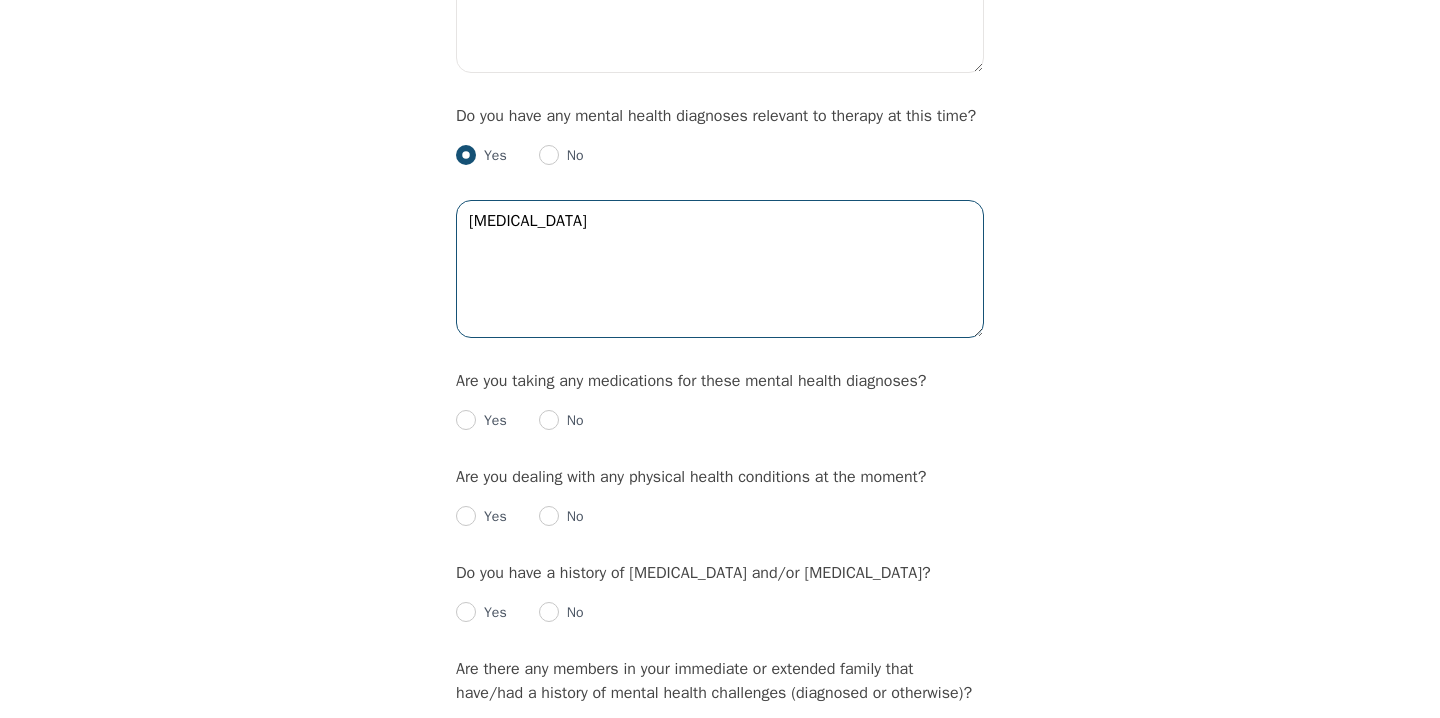 type on "[MEDICAL_DATA]" 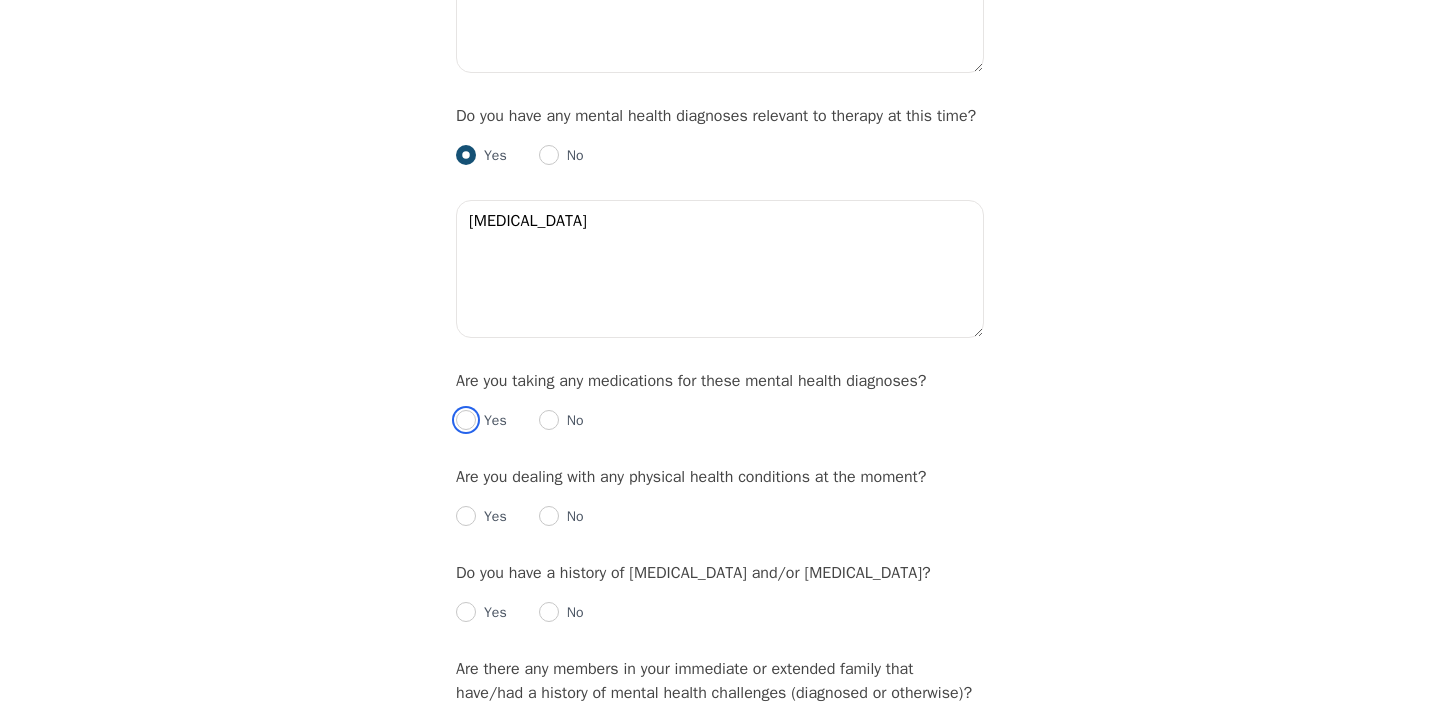 click at bounding box center [466, 420] 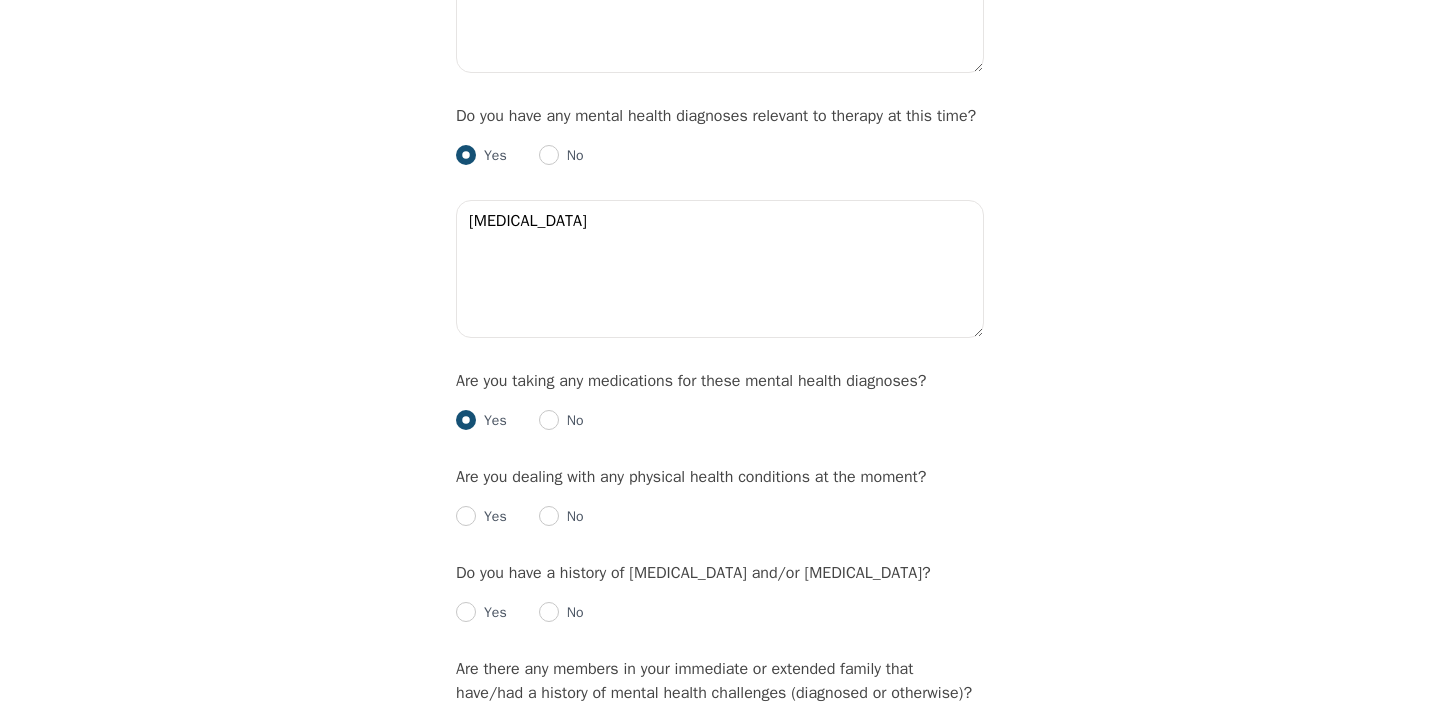 radio on "true" 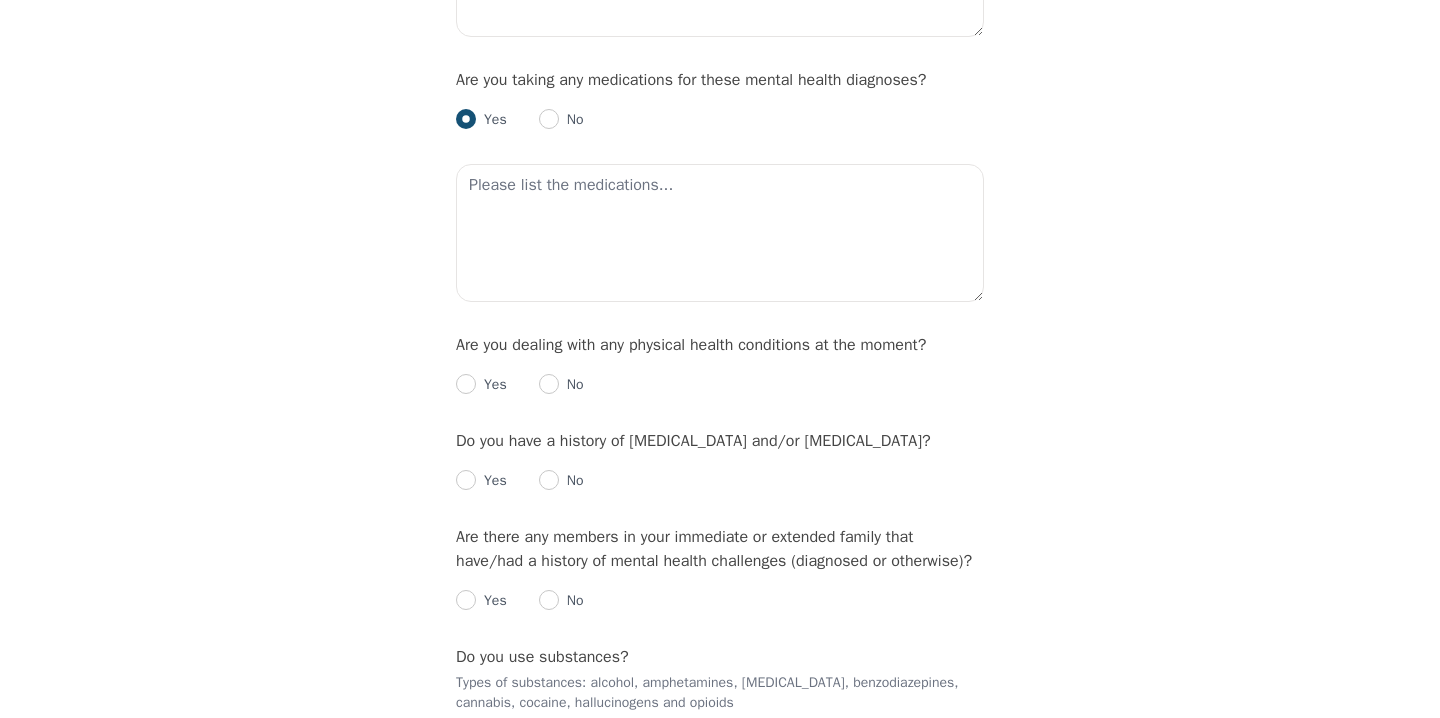 scroll, scrollTop: 2700, scrollLeft: 0, axis: vertical 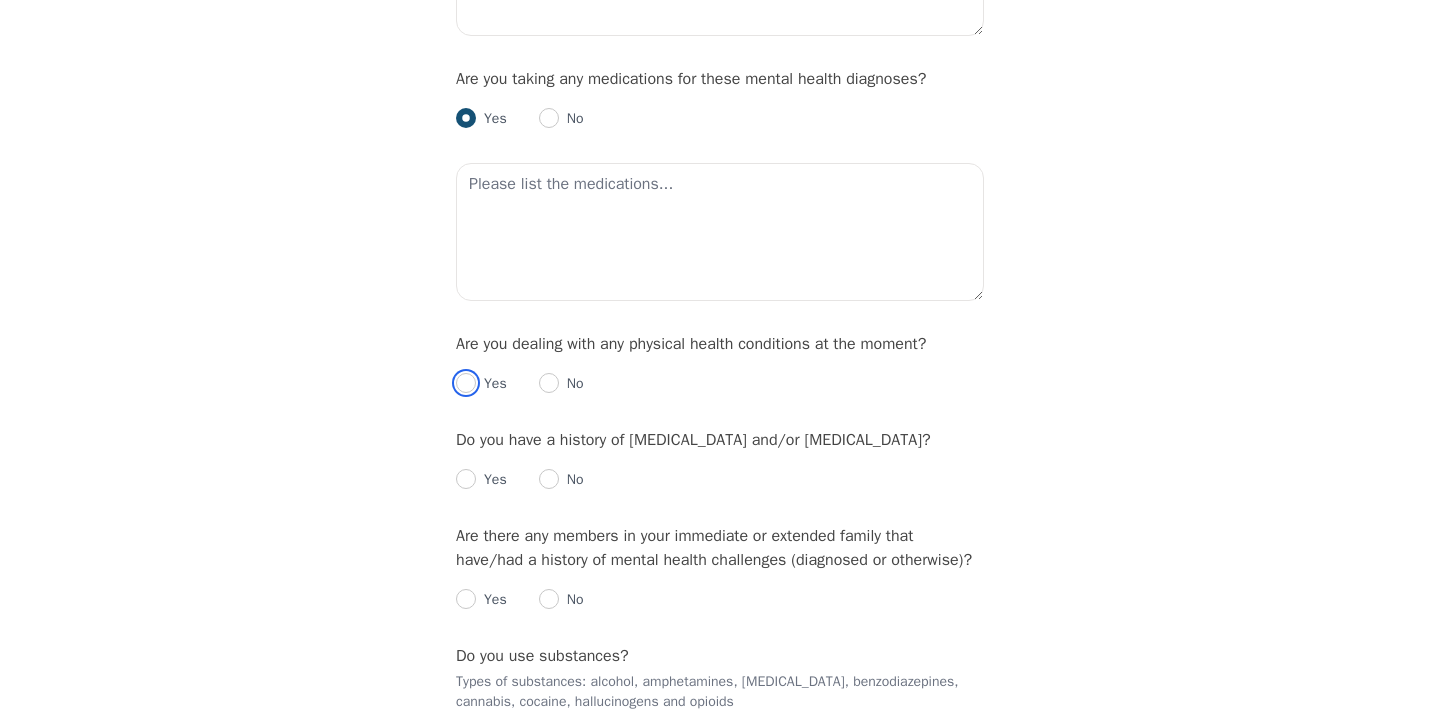 click at bounding box center [466, 383] 